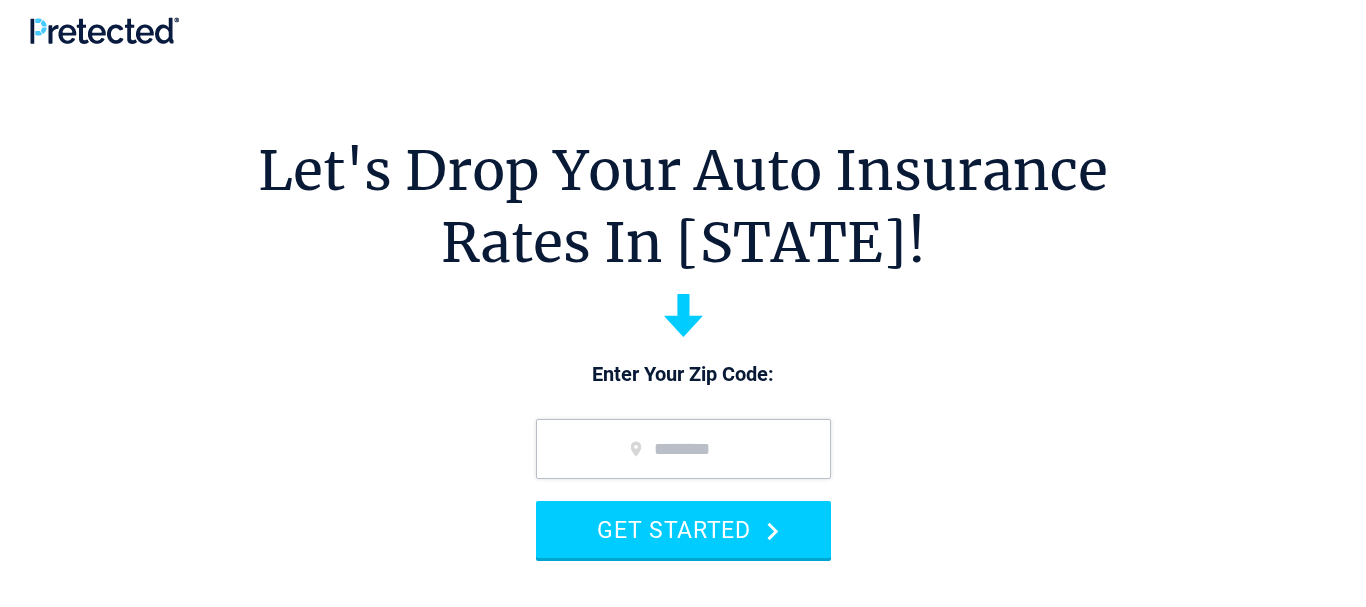 scroll, scrollTop: 0, scrollLeft: 0, axis: both 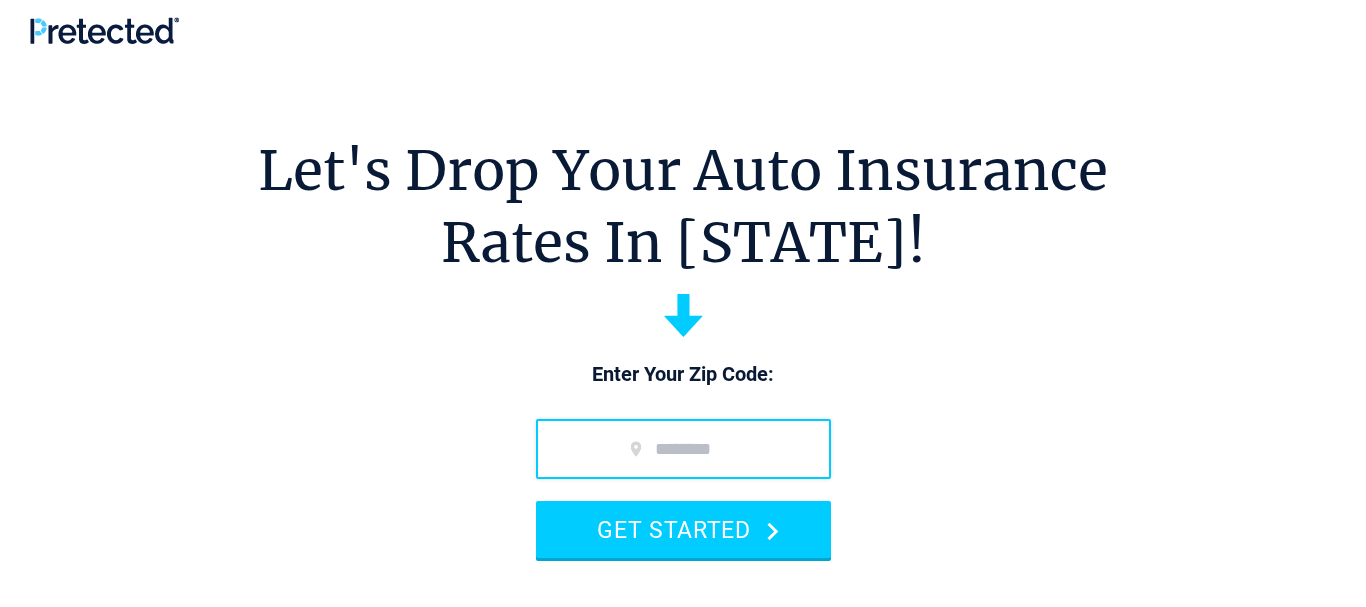 click at bounding box center [683, 449] 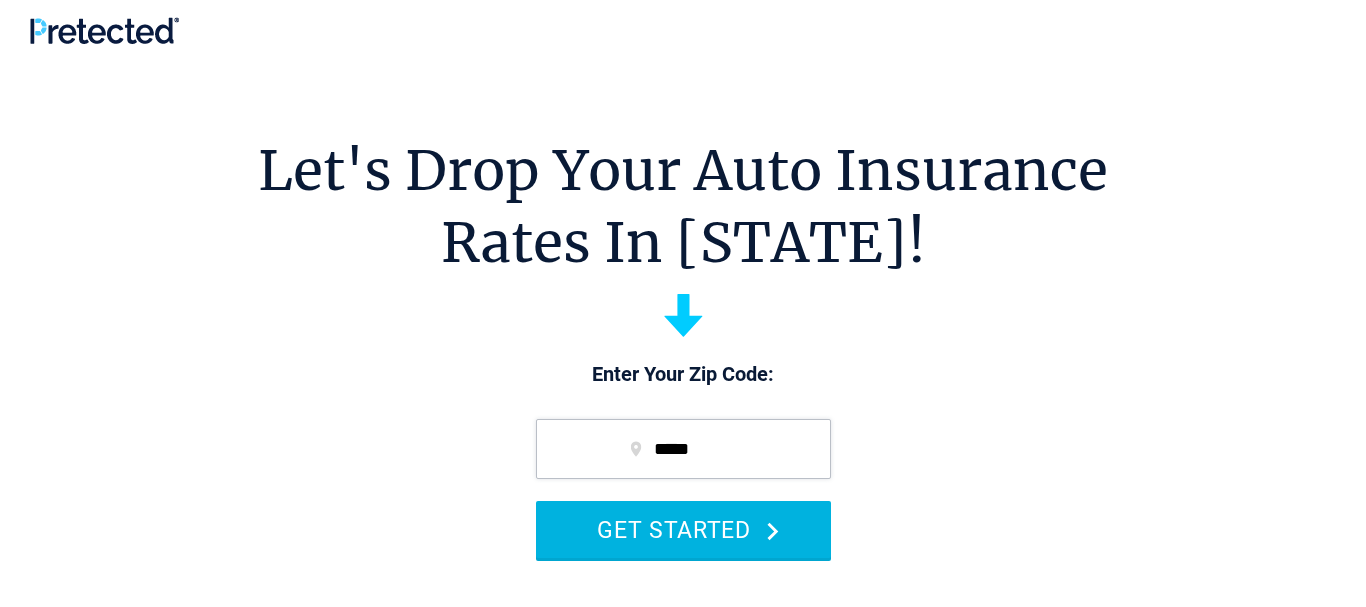 type on "*****" 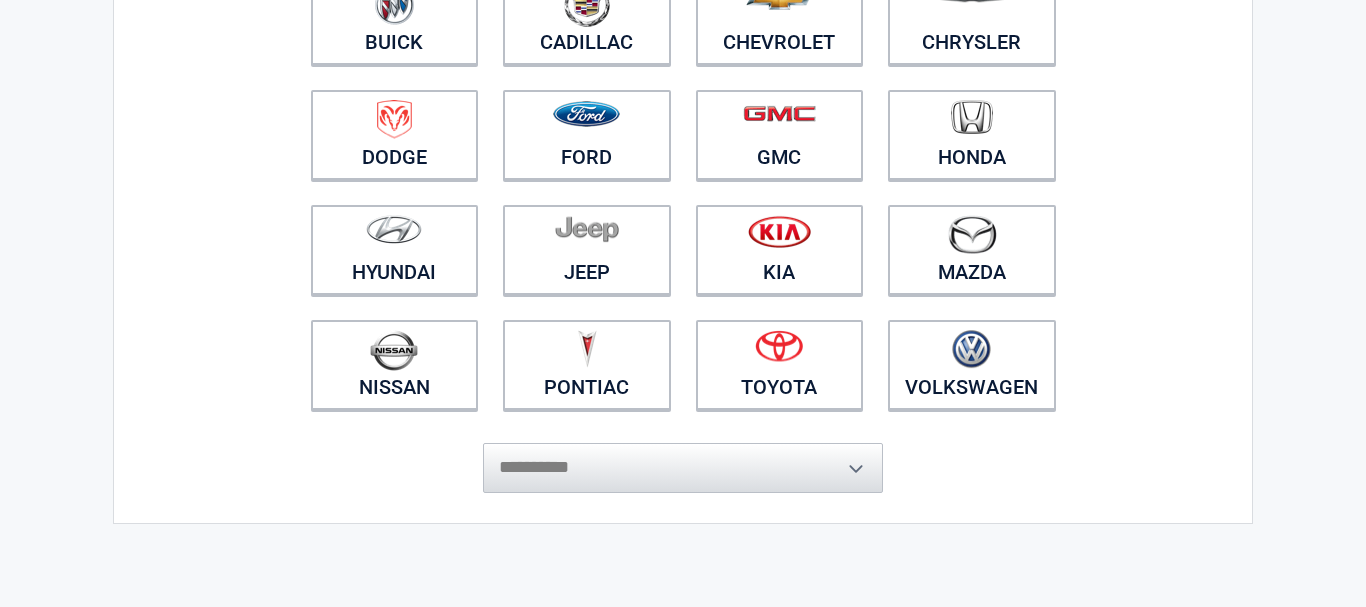 scroll, scrollTop: 306, scrollLeft: 0, axis: vertical 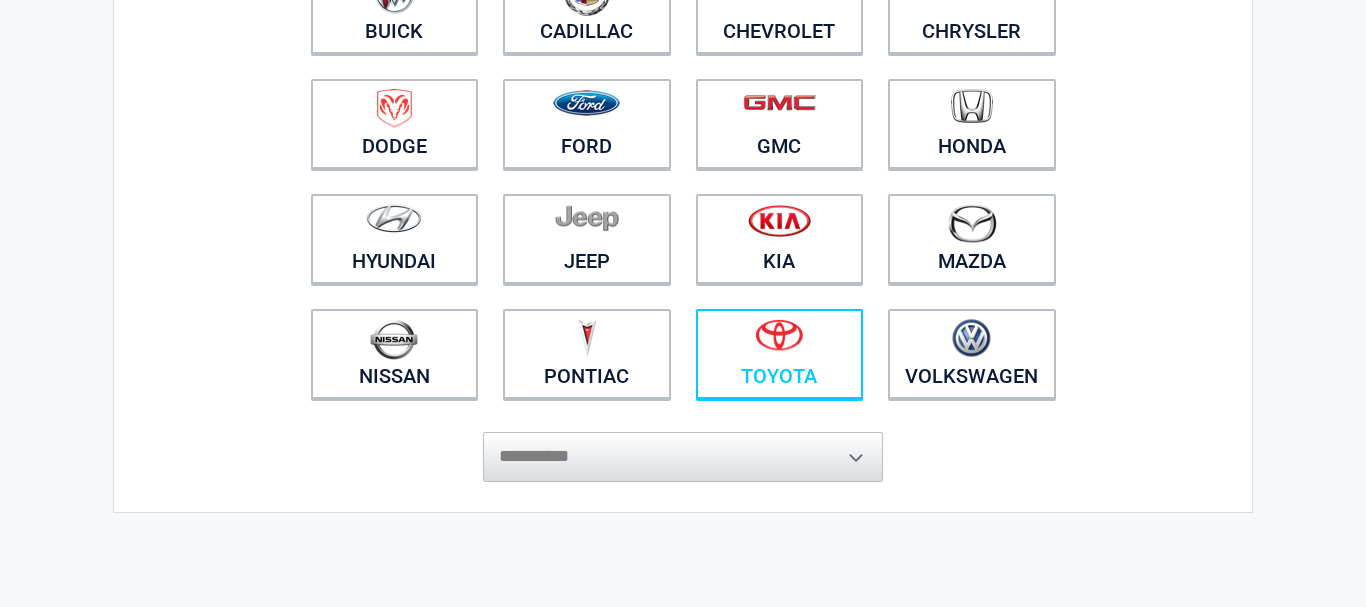 click at bounding box center [779, 335] 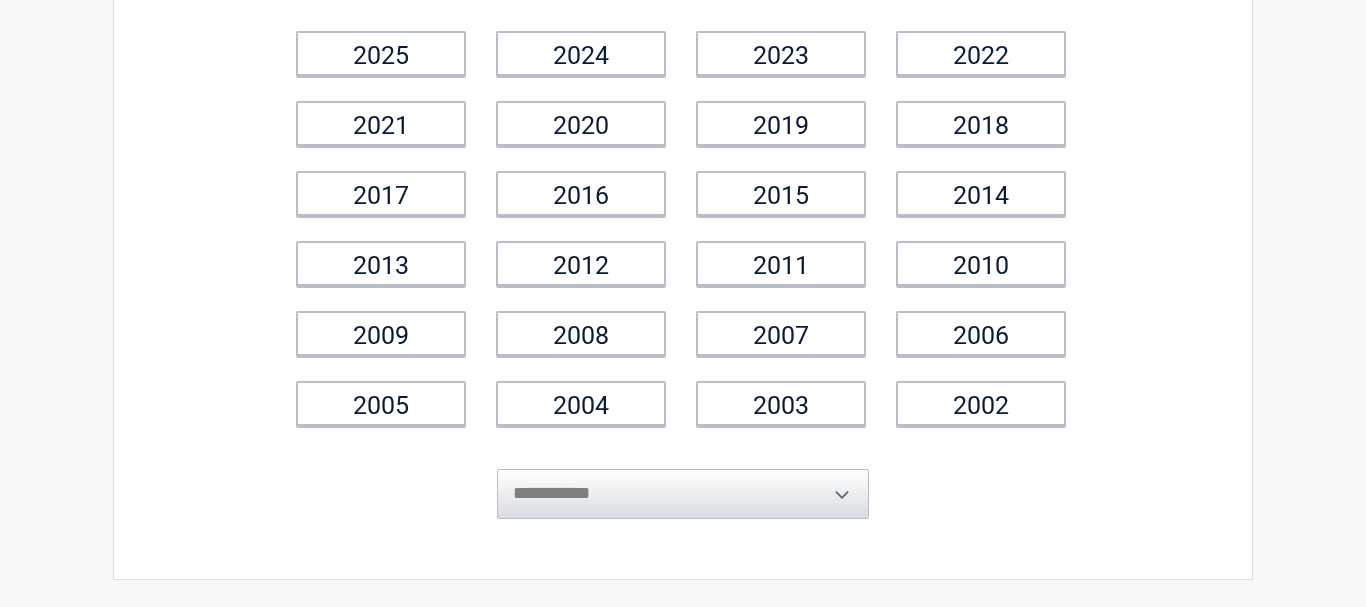 scroll, scrollTop: 194, scrollLeft: 0, axis: vertical 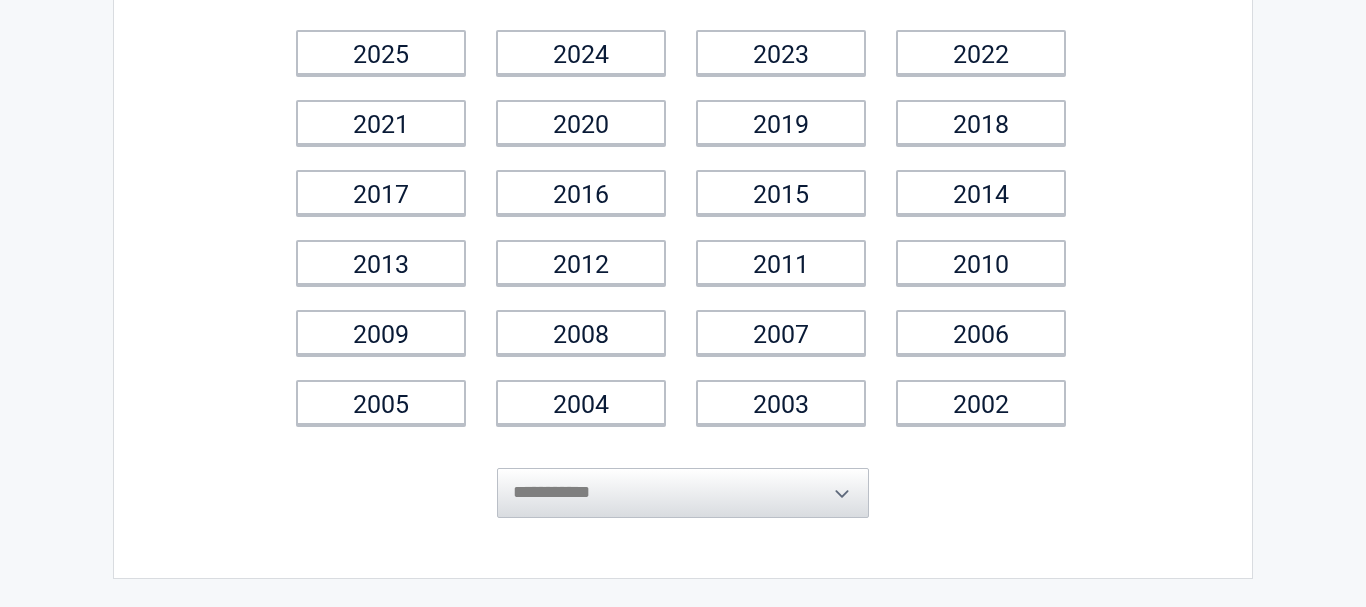 click on "**********" at bounding box center (683, 478) 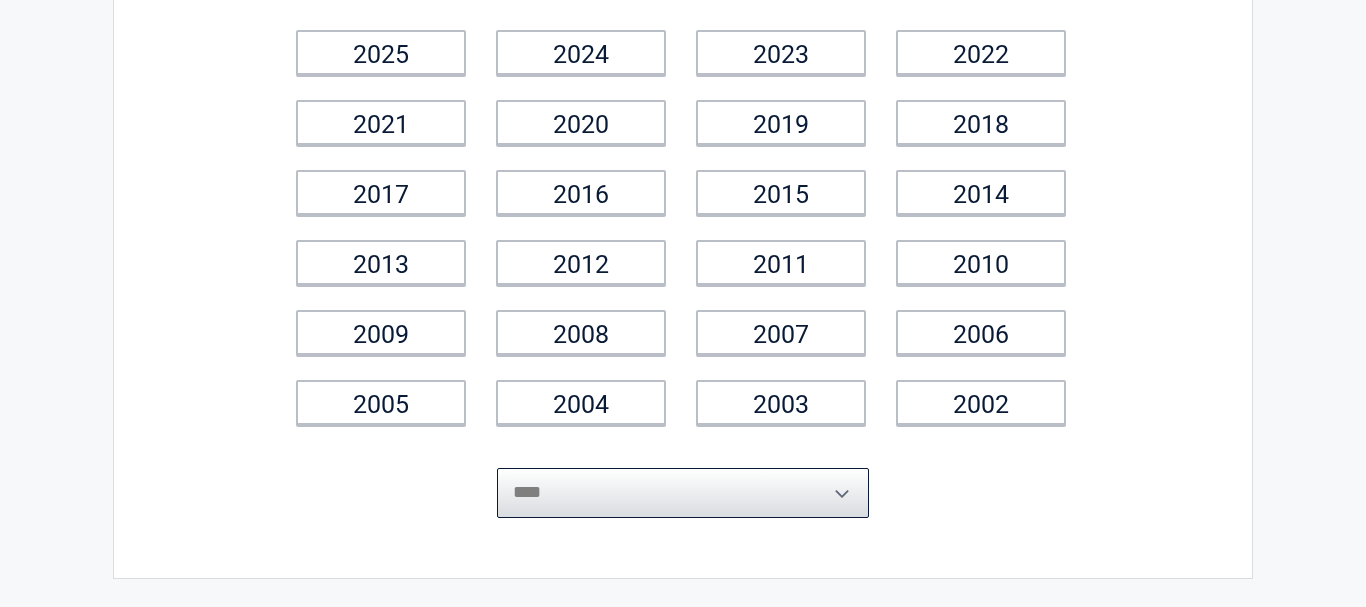 click on "****" at bounding box center [0, 0] 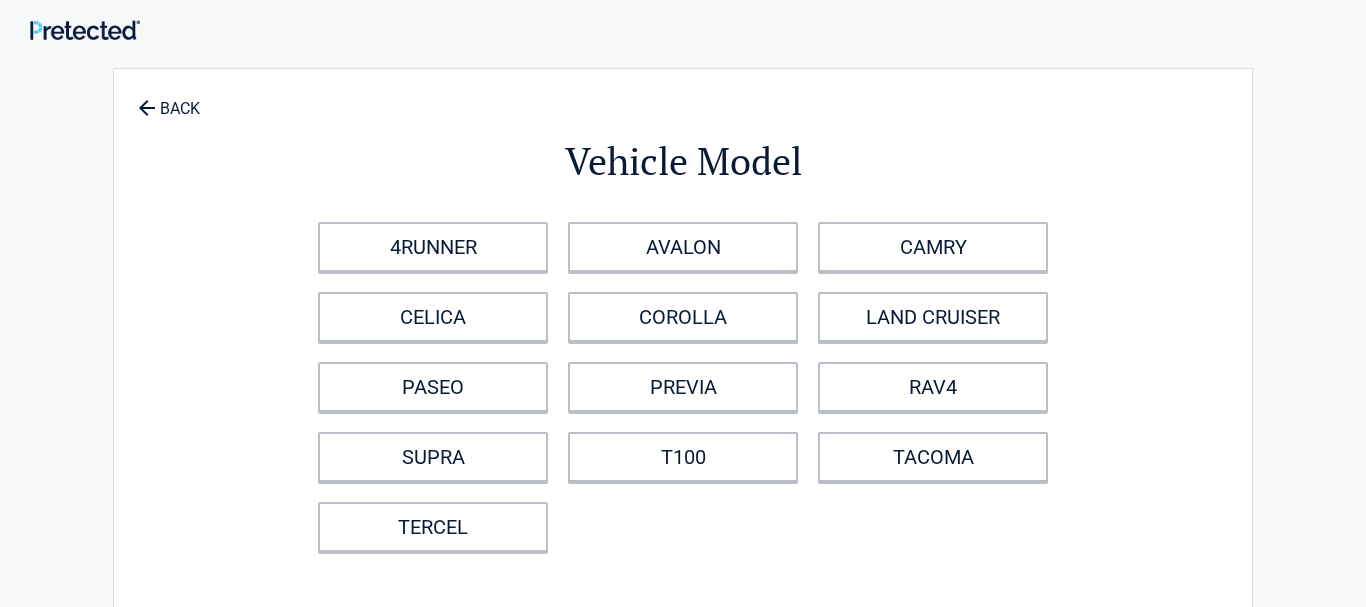 scroll, scrollTop: 0, scrollLeft: 0, axis: both 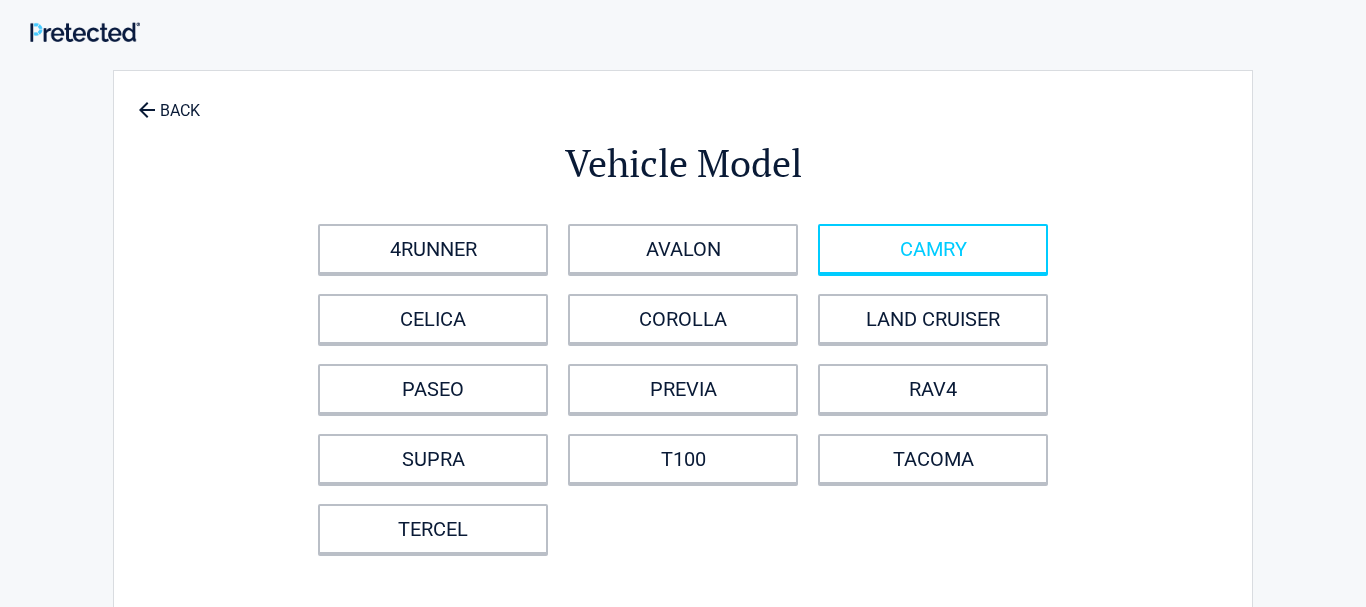 click on "CAMRY" at bounding box center (933, 249) 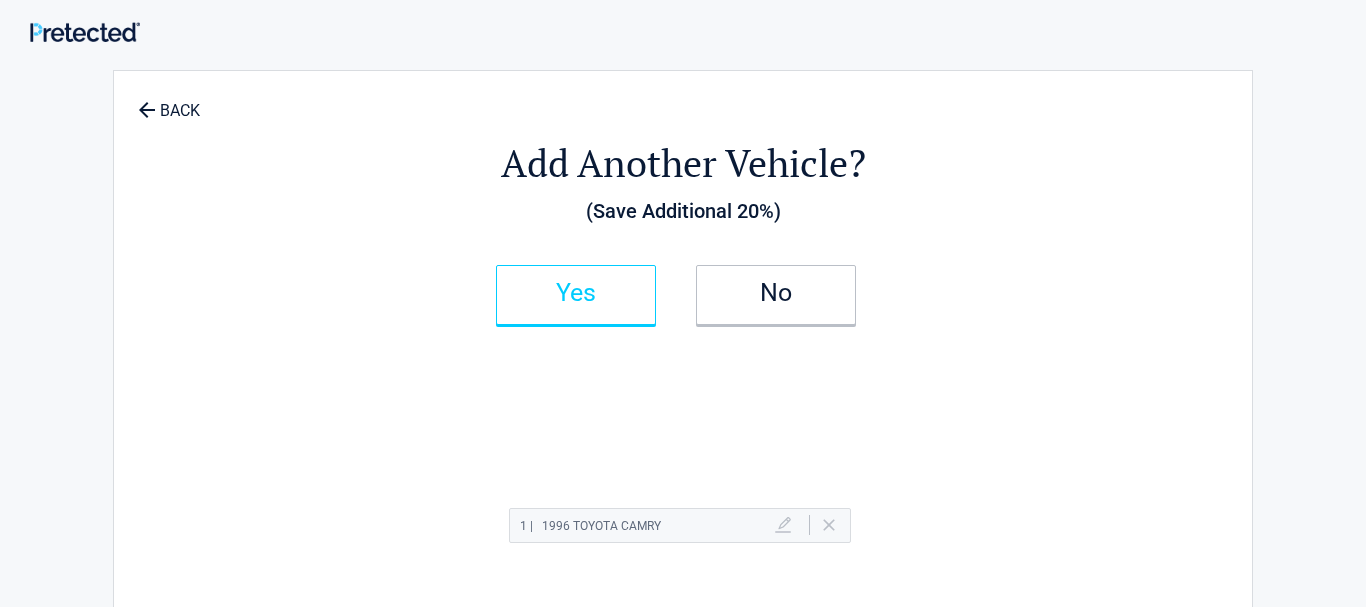 click on "Yes" at bounding box center (576, 293) 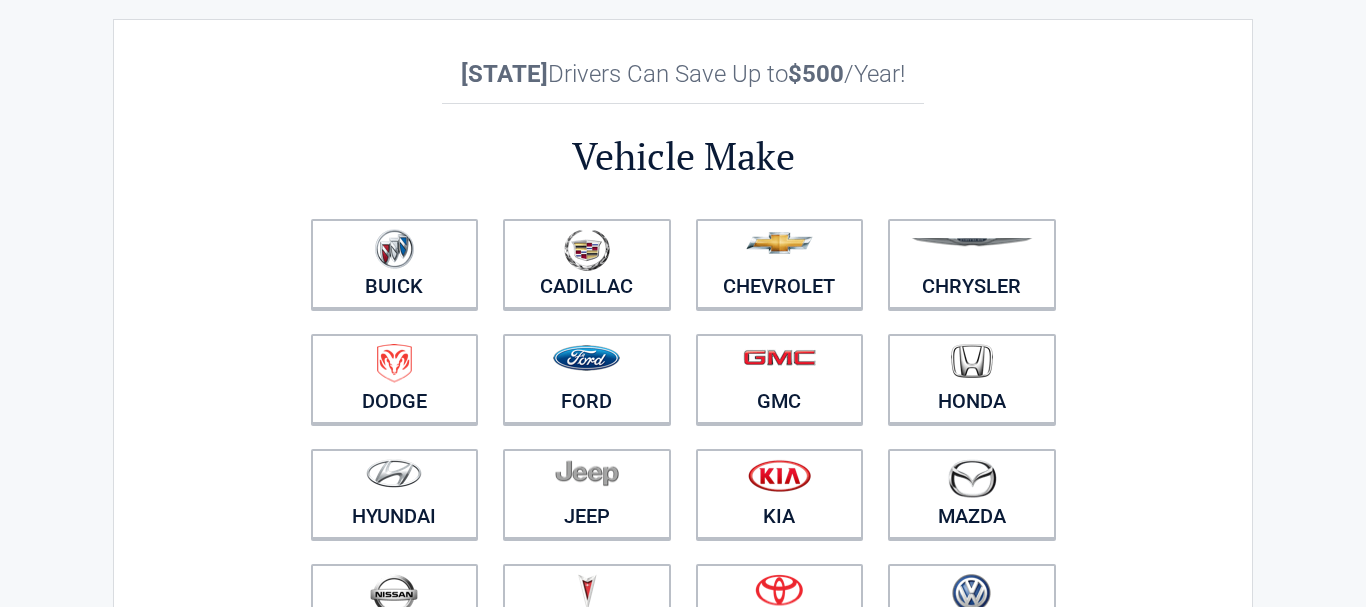 scroll, scrollTop: 102, scrollLeft: 0, axis: vertical 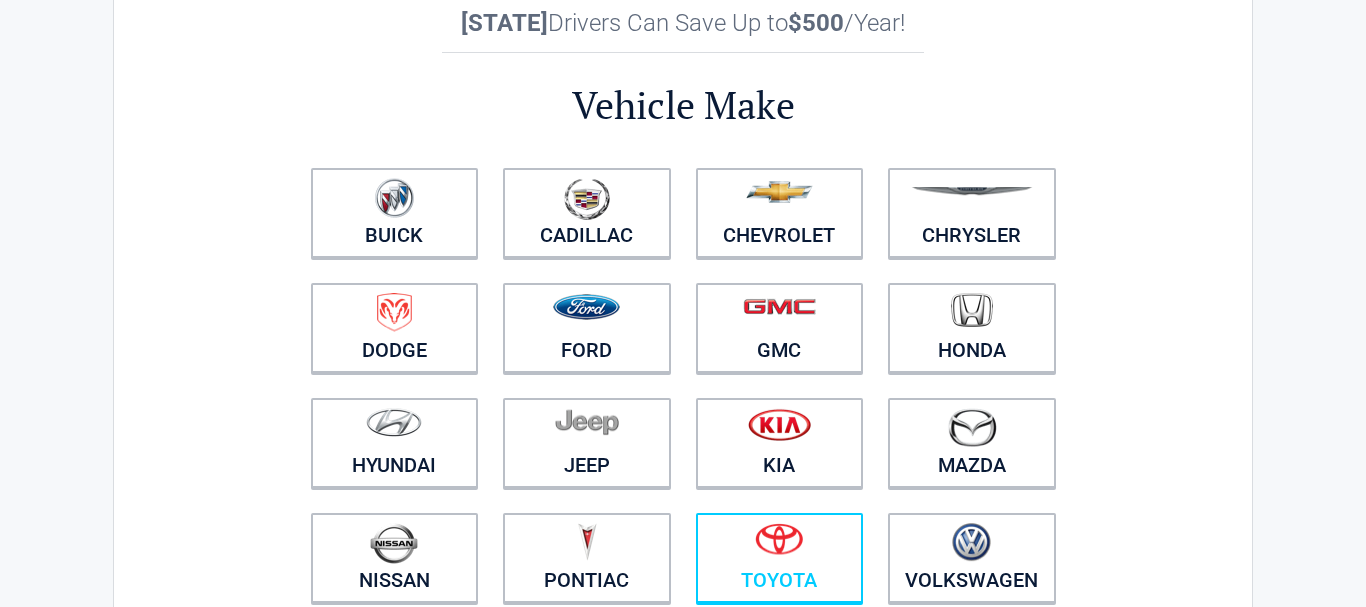 click at bounding box center (780, 545) 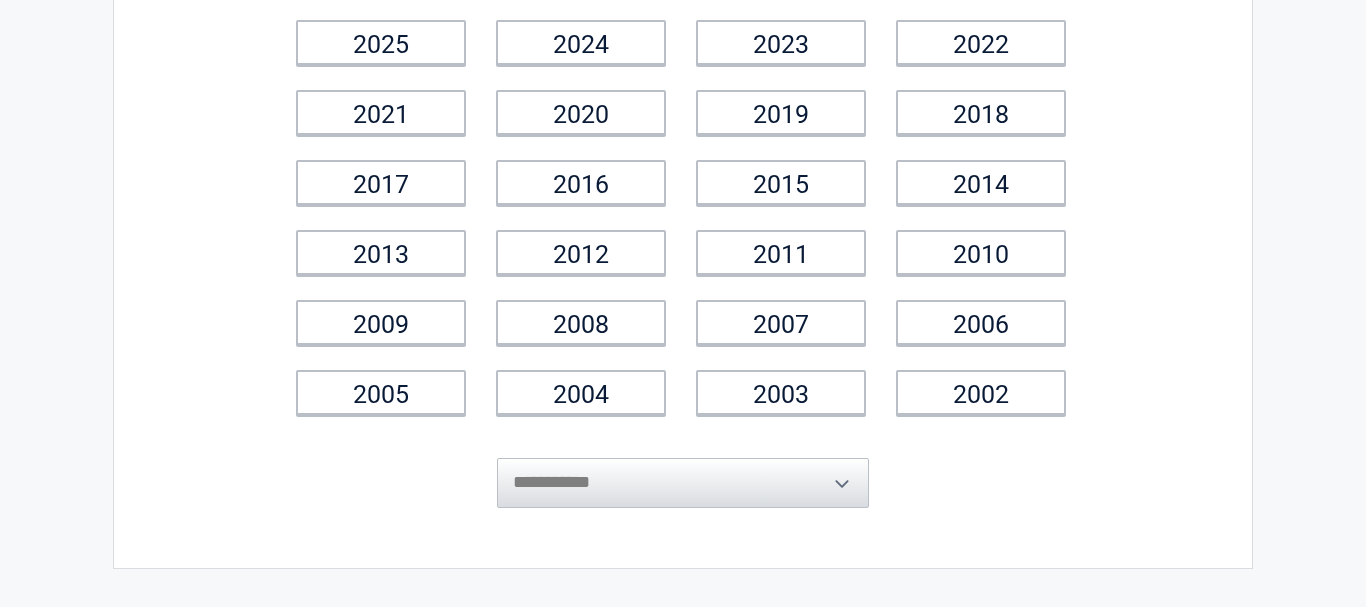 scroll, scrollTop: 255, scrollLeft: 0, axis: vertical 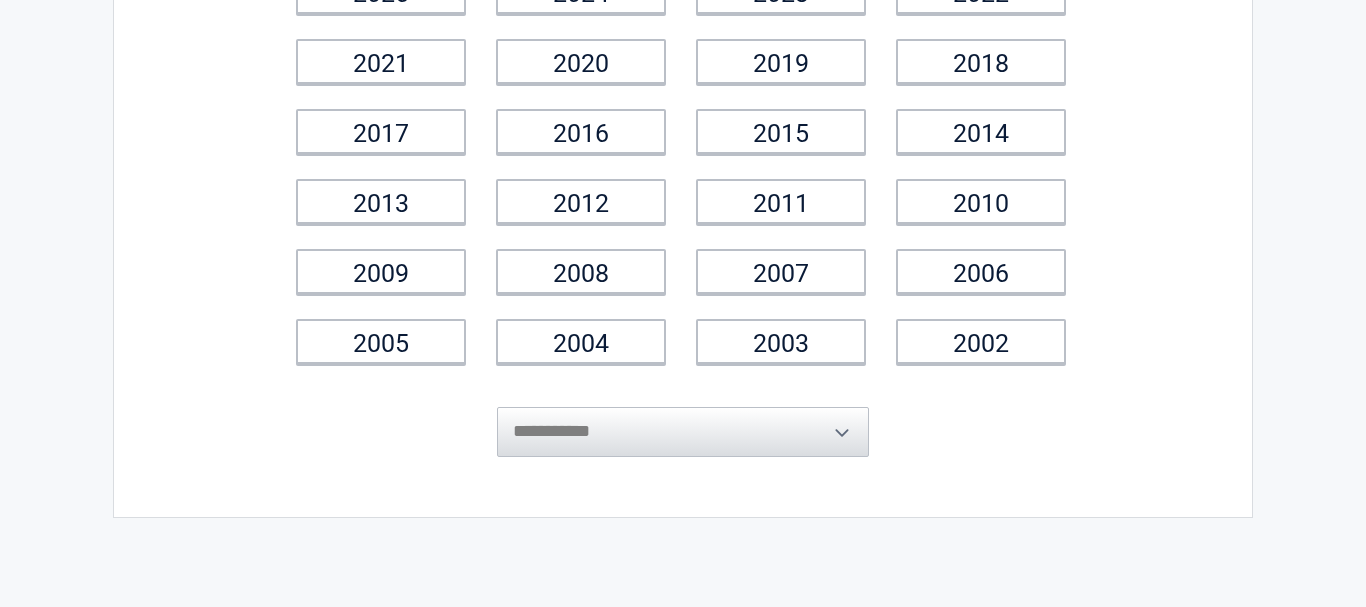 click on "**********" at bounding box center (683, 417) 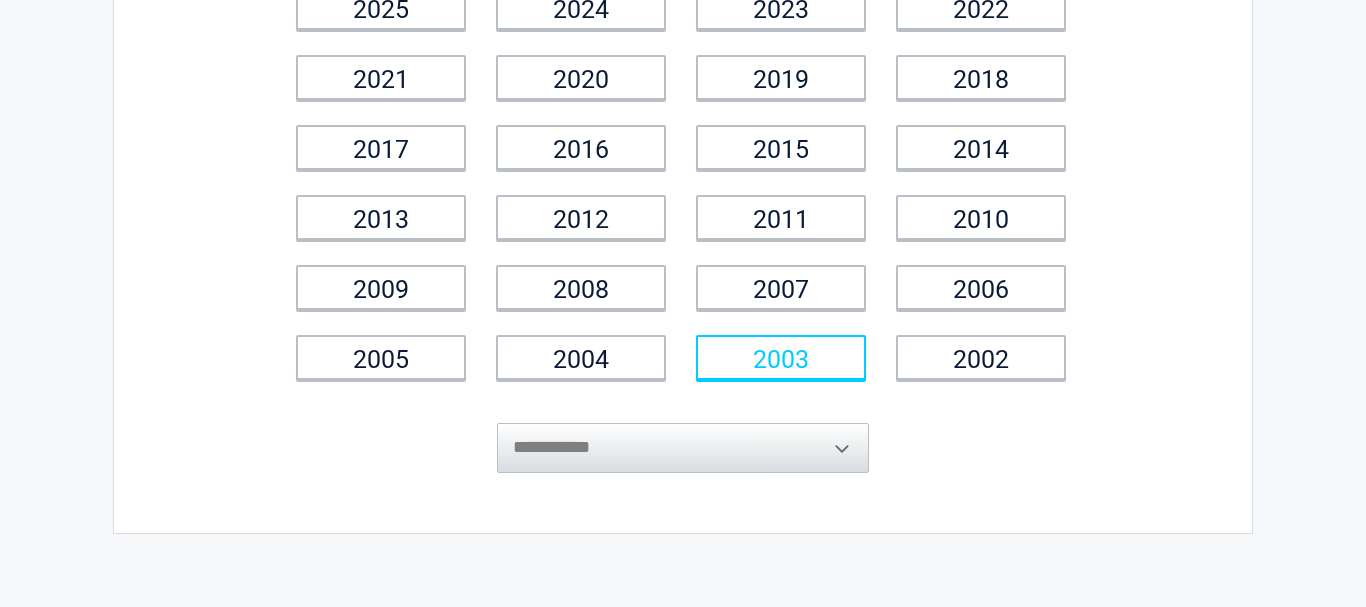 scroll, scrollTop: 241, scrollLeft: 0, axis: vertical 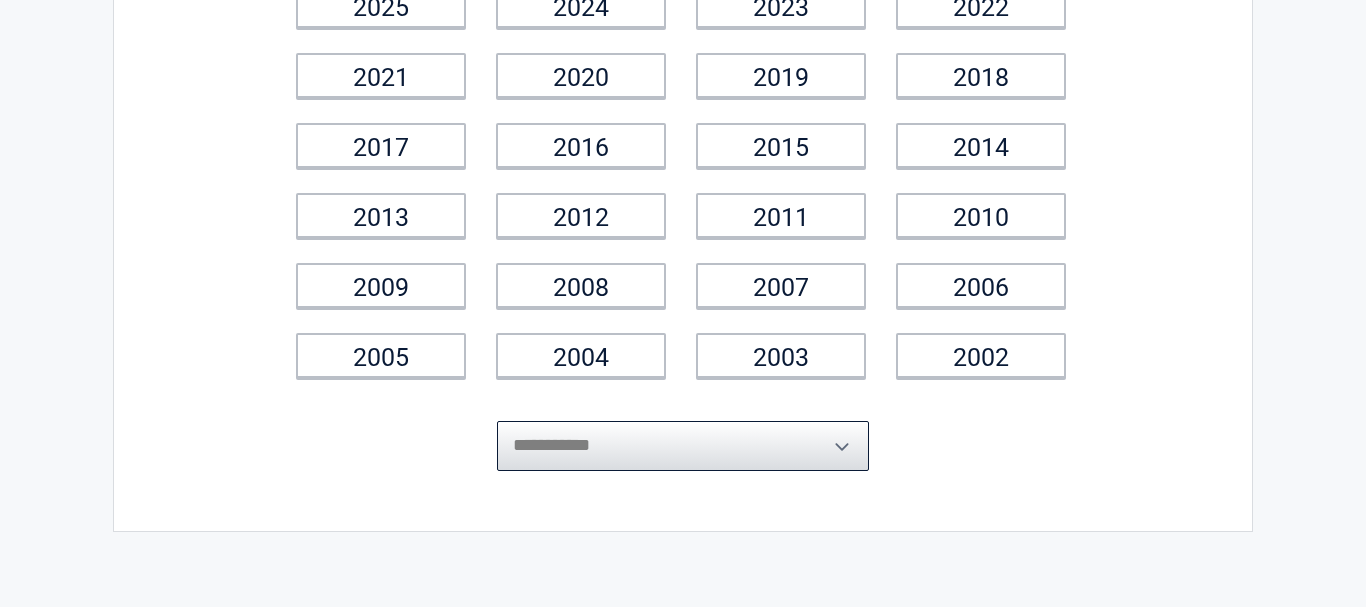 click on "**********" at bounding box center [683, 446] 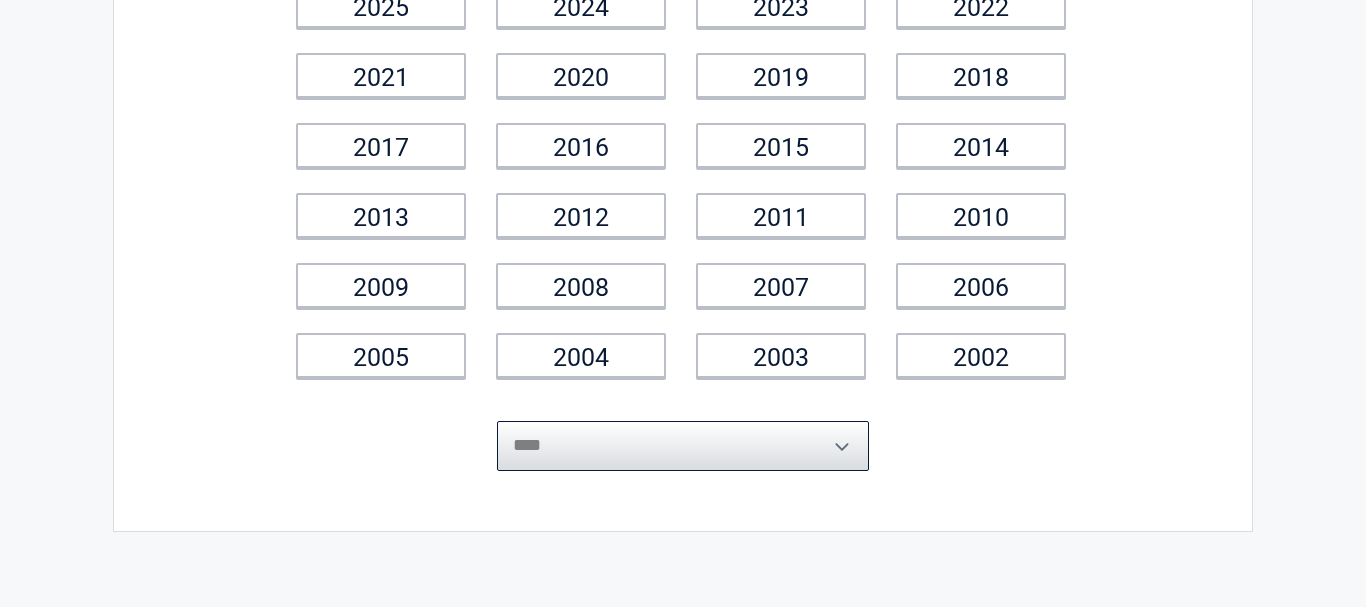 click on "****" at bounding box center [0, 0] 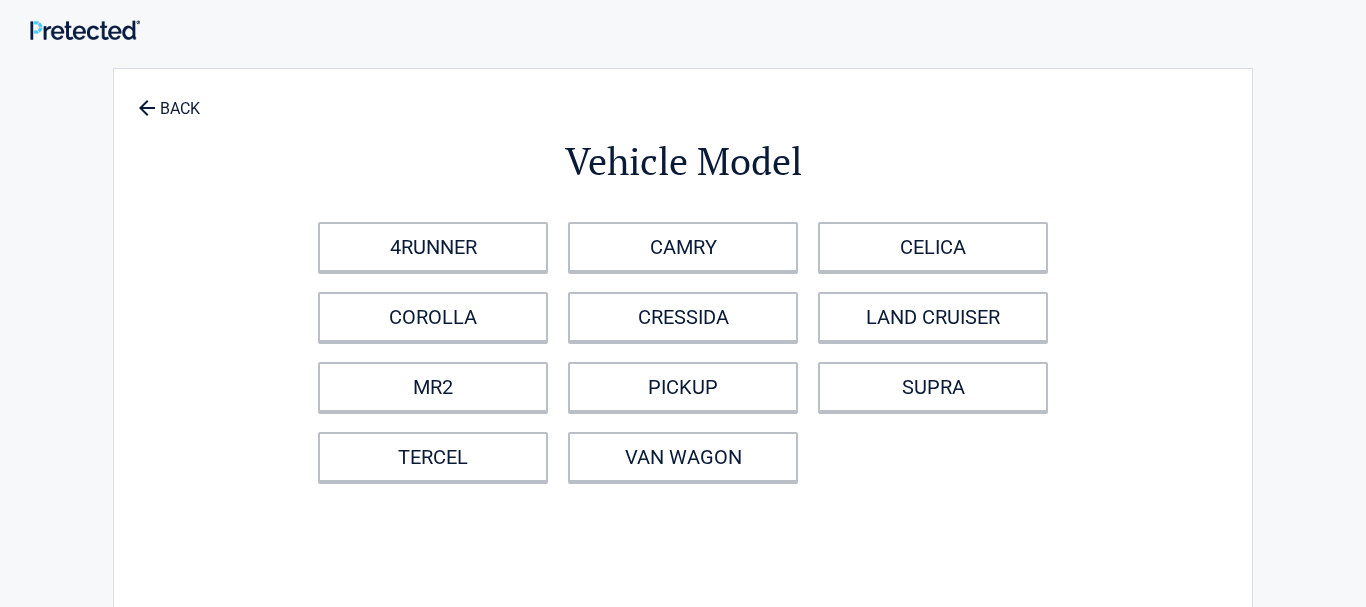 scroll, scrollTop: 0, scrollLeft: 0, axis: both 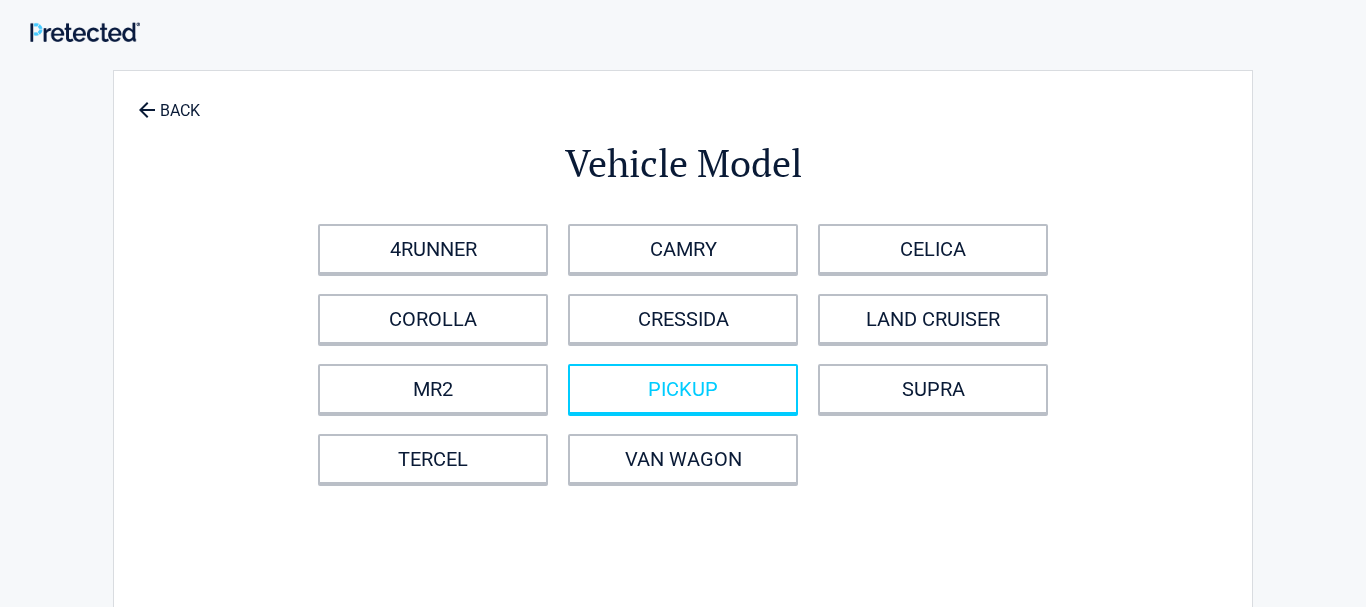 click on "PICKUP" at bounding box center [683, 389] 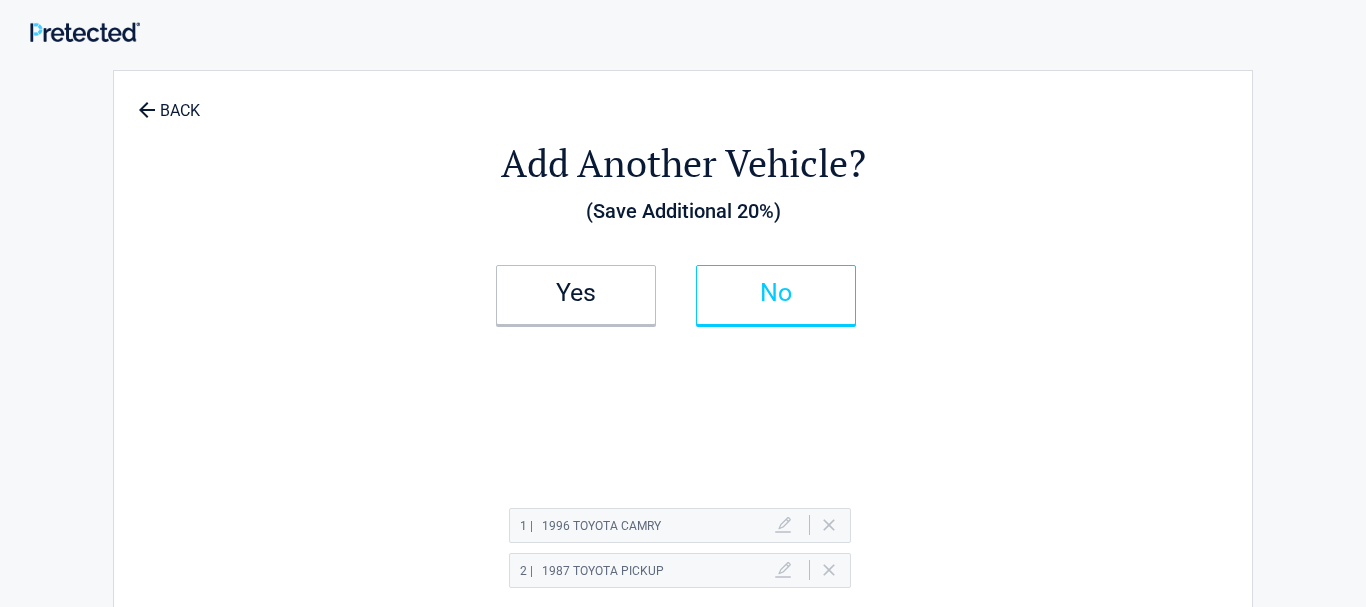 click on "No" at bounding box center [776, 293] 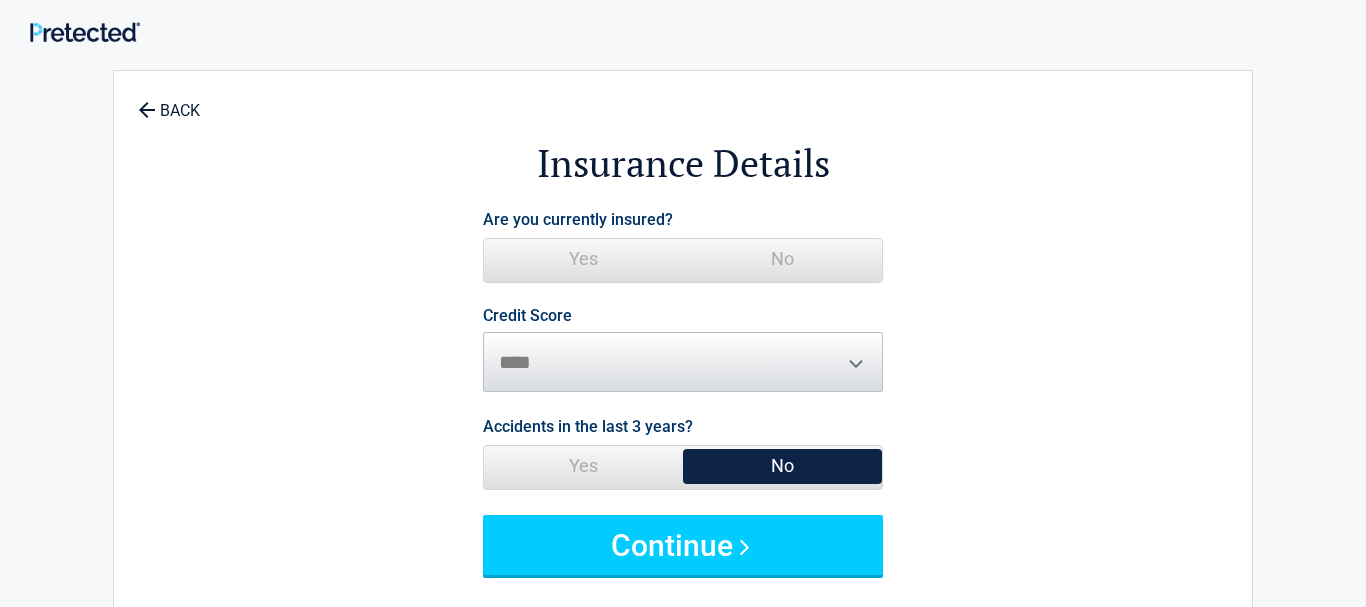 click on "No" at bounding box center [782, 259] 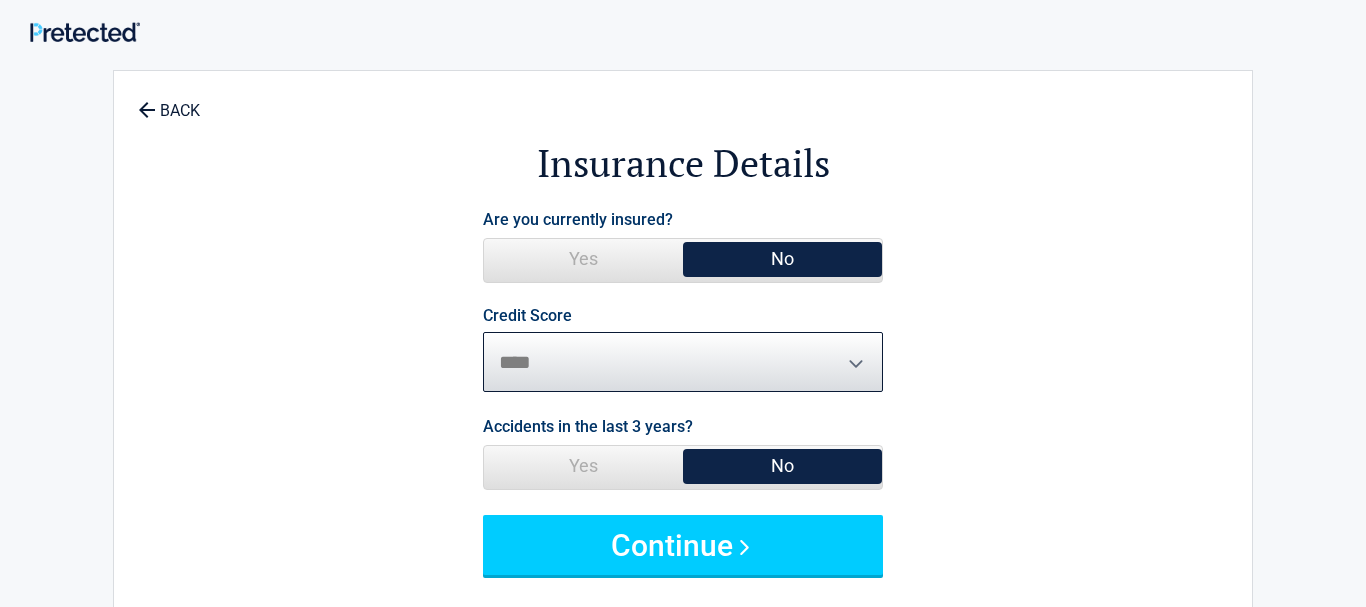 click on "*********
****
*******
****" at bounding box center [683, 362] 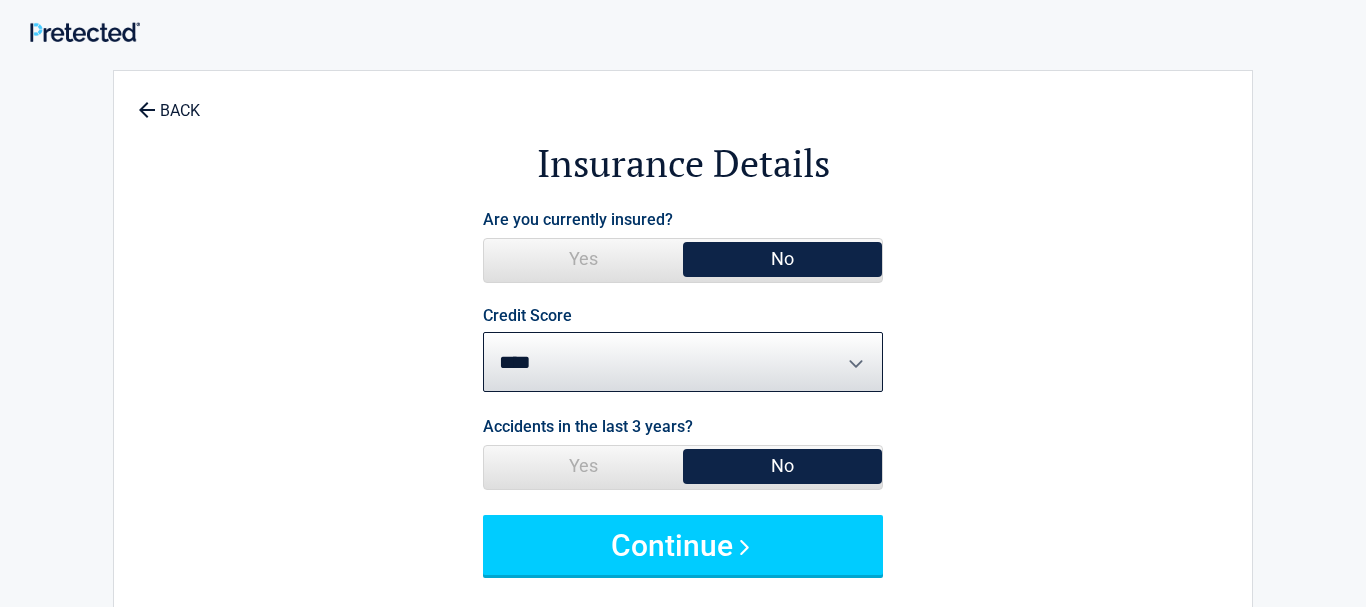 click on "No" at bounding box center (782, 466) 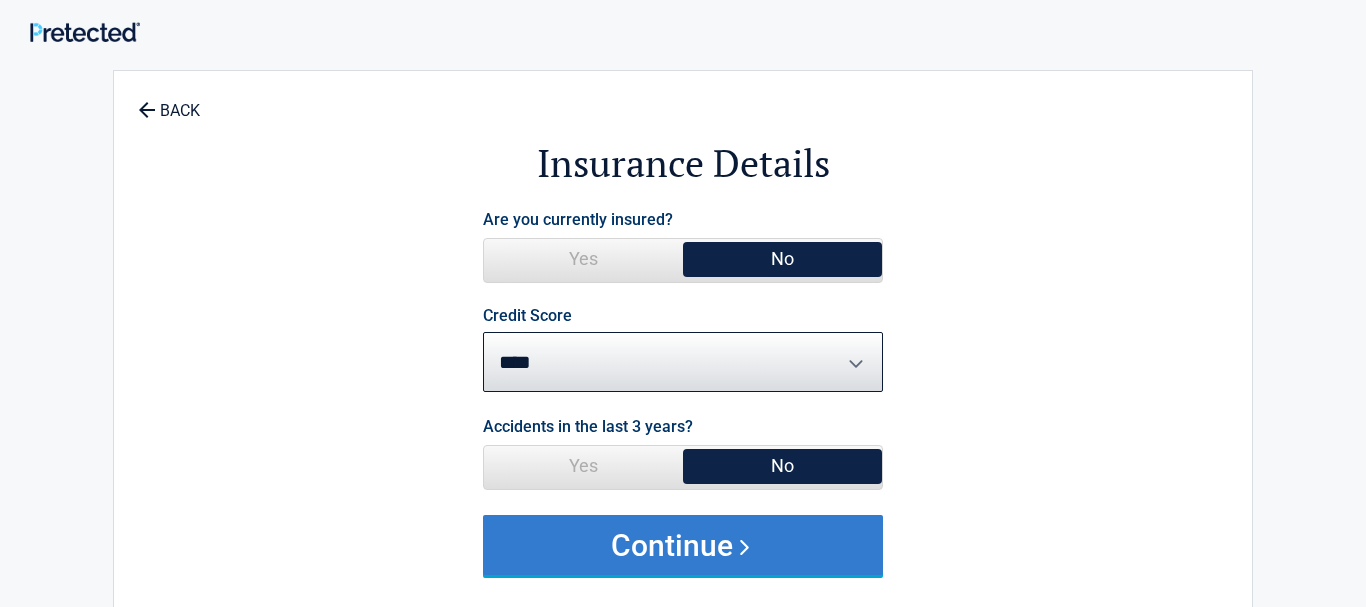 click on "Continue" at bounding box center [683, 545] 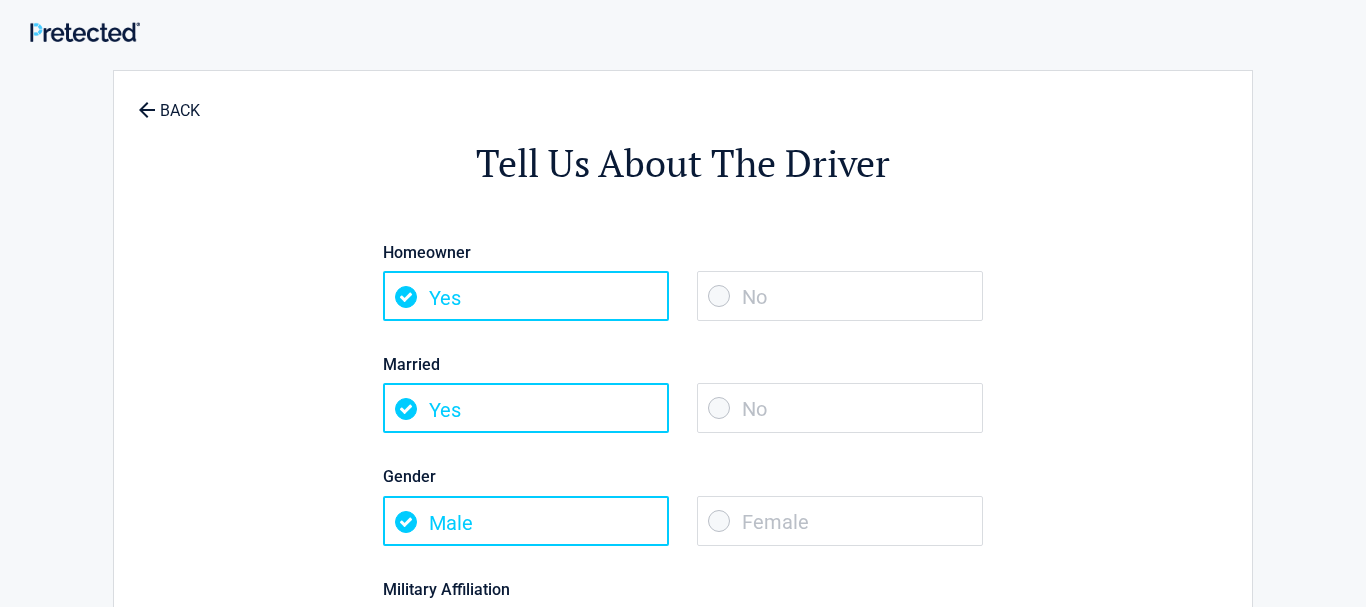 click on "Gender
Male
Female" at bounding box center (683, 494) 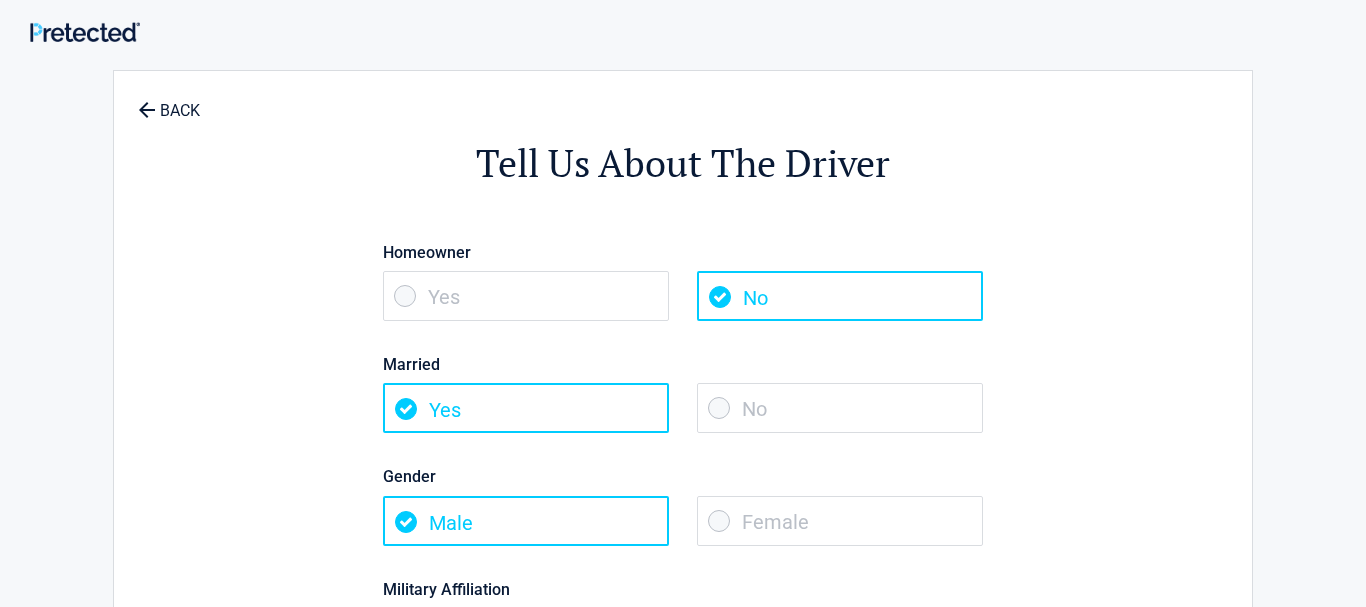 click on "No" at bounding box center [840, 408] 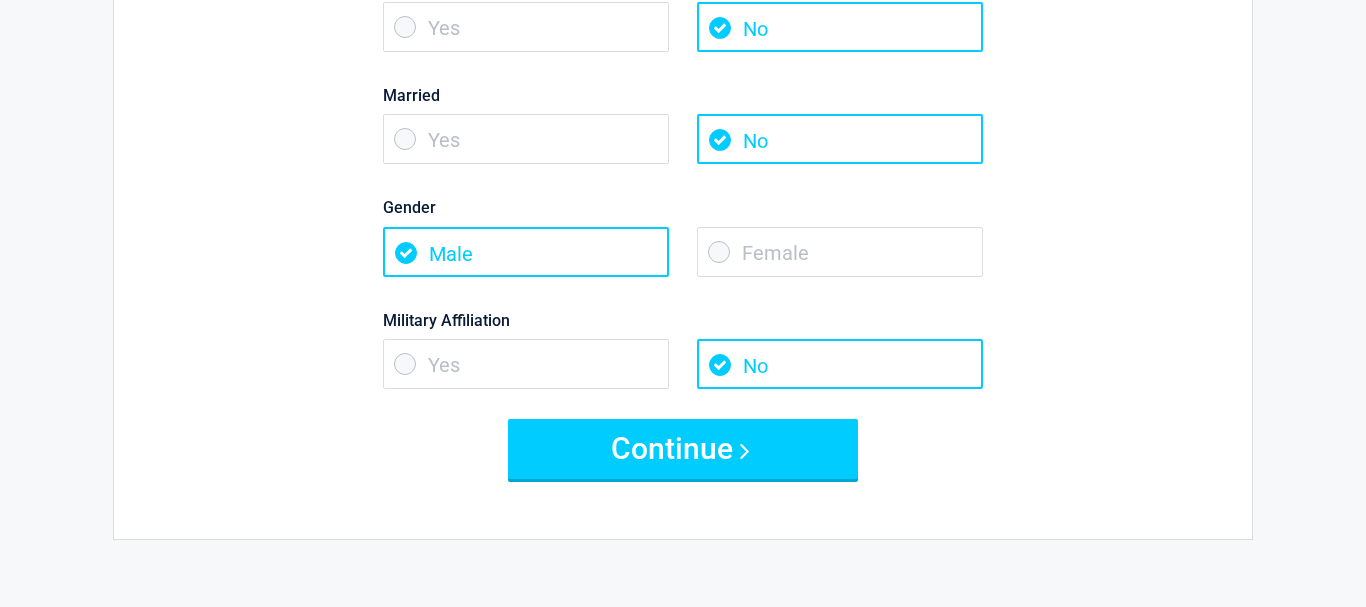 scroll, scrollTop: 270, scrollLeft: 0, axis: vertical 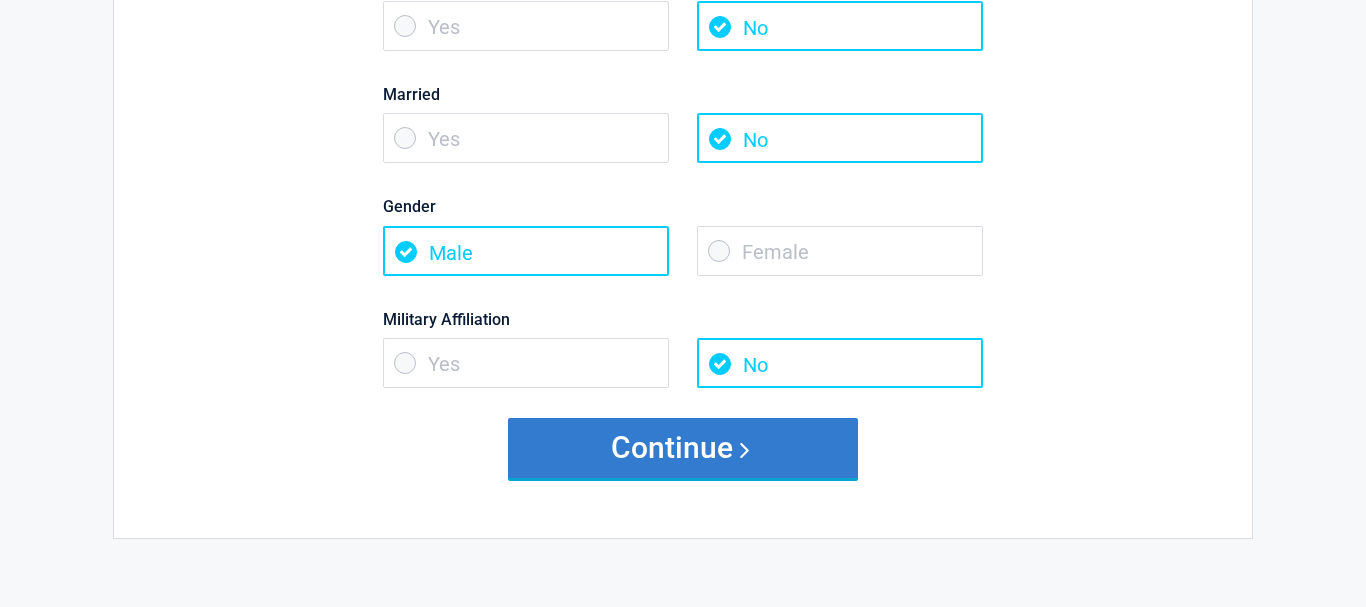 click on "Continue" at bounding box center [683, 448] 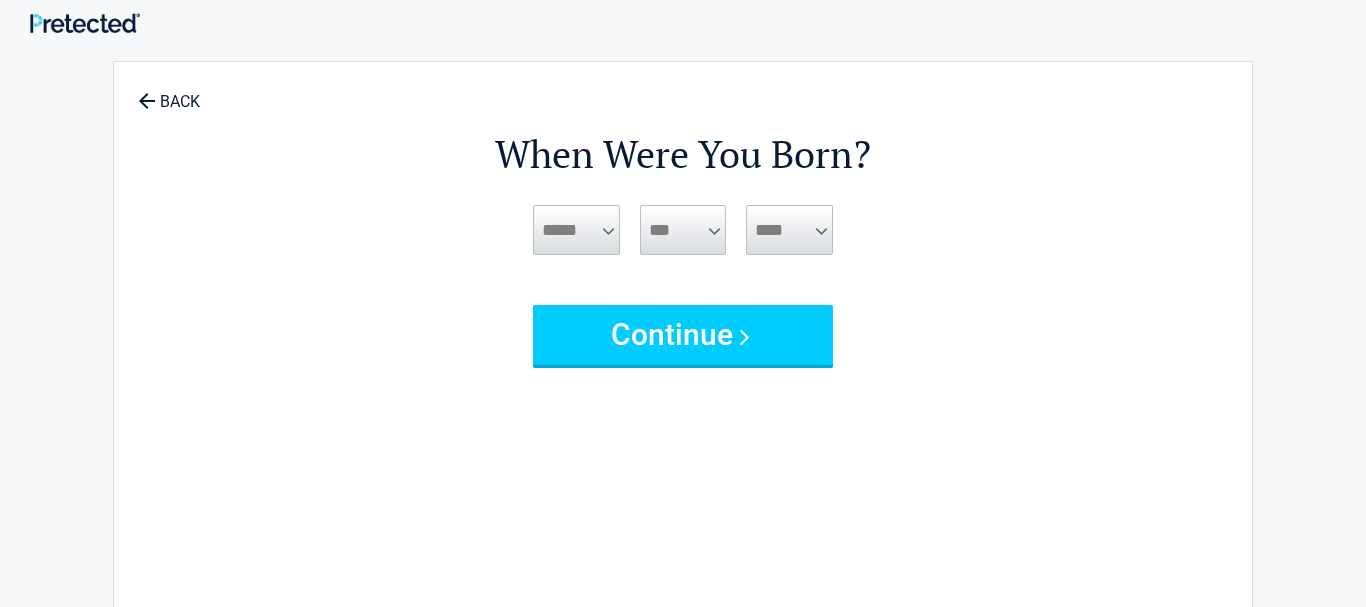 scroll, scrollTop: 0, scrollLeft: 0, axis: both 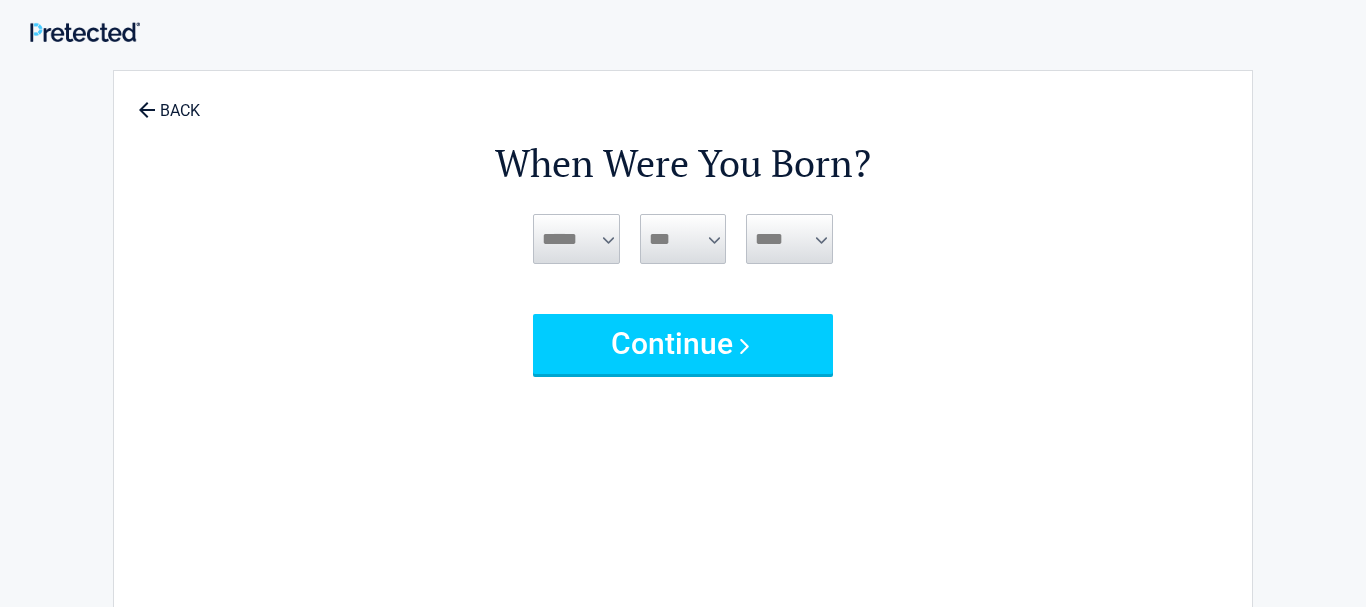 click on "*****
***
***
***
***
***
***
***
***
***
***
***
***" at bounding box center (576, 239) 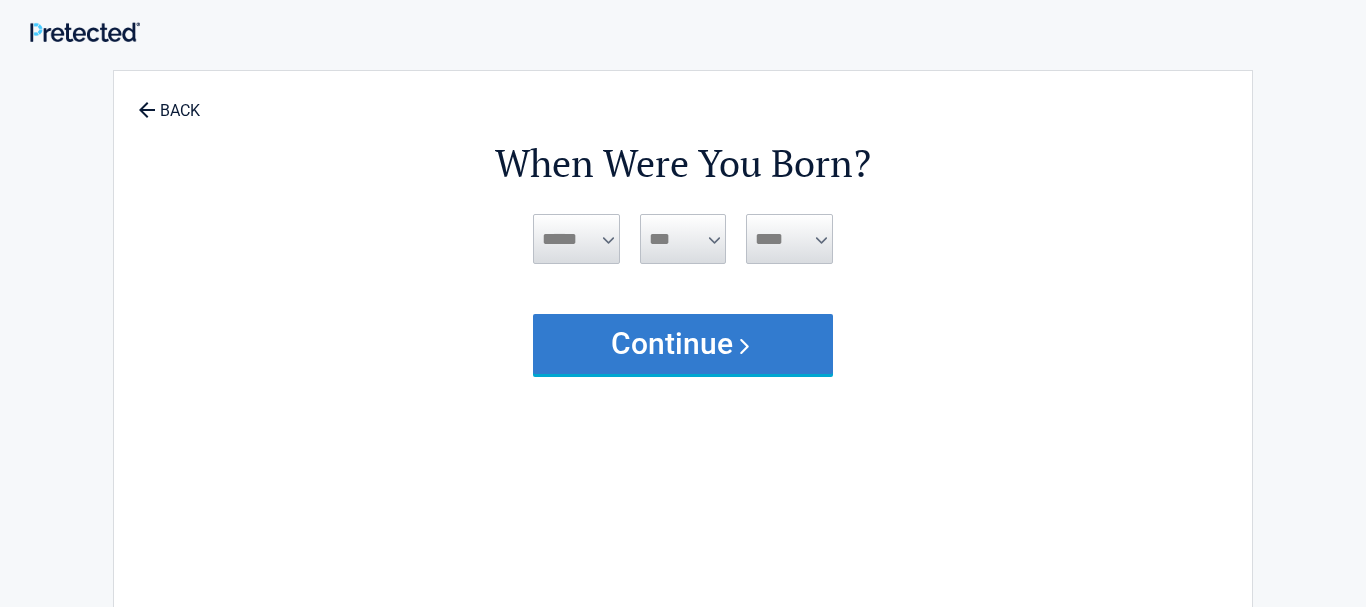 click on "Continue" at bounding box center [683, 344] 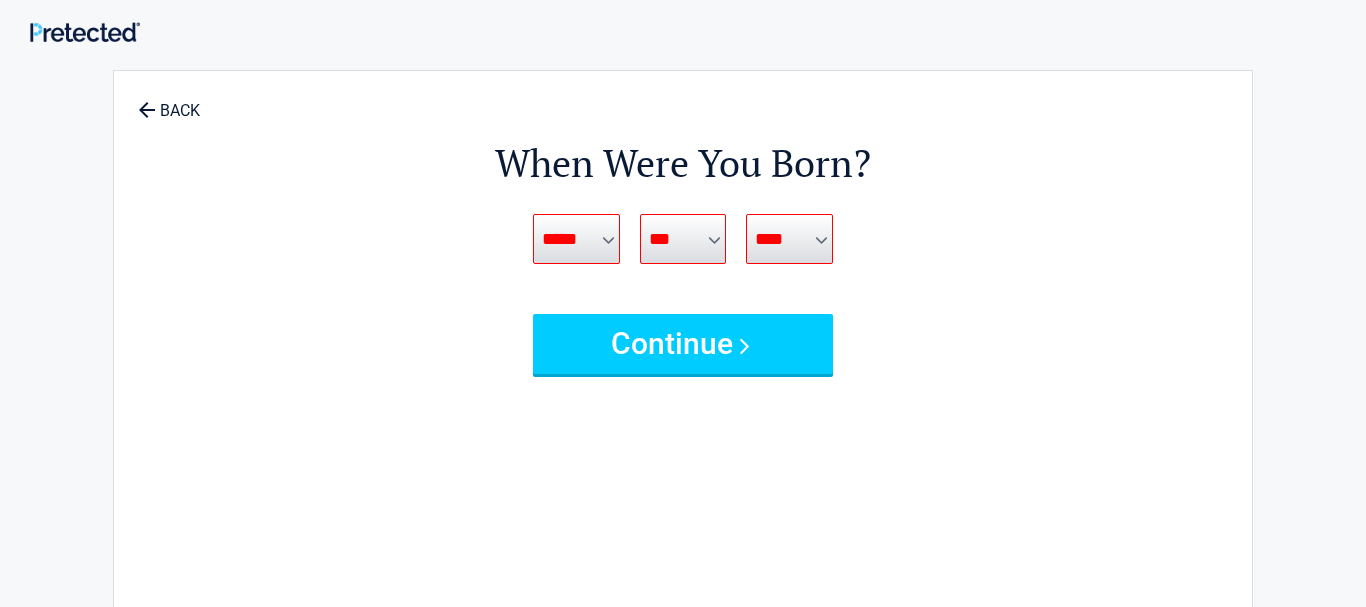 click on "*****
***
***
***
***
***
***
***
***
***
***
***
***" at bounding box center [576, 239] 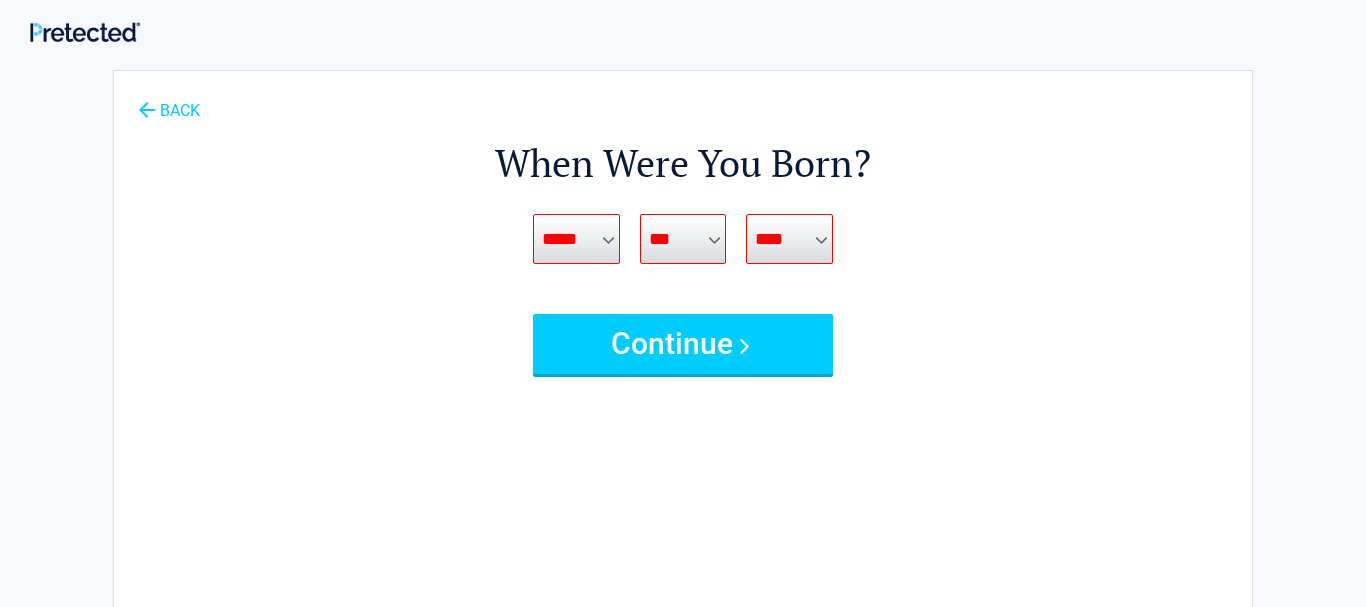 click 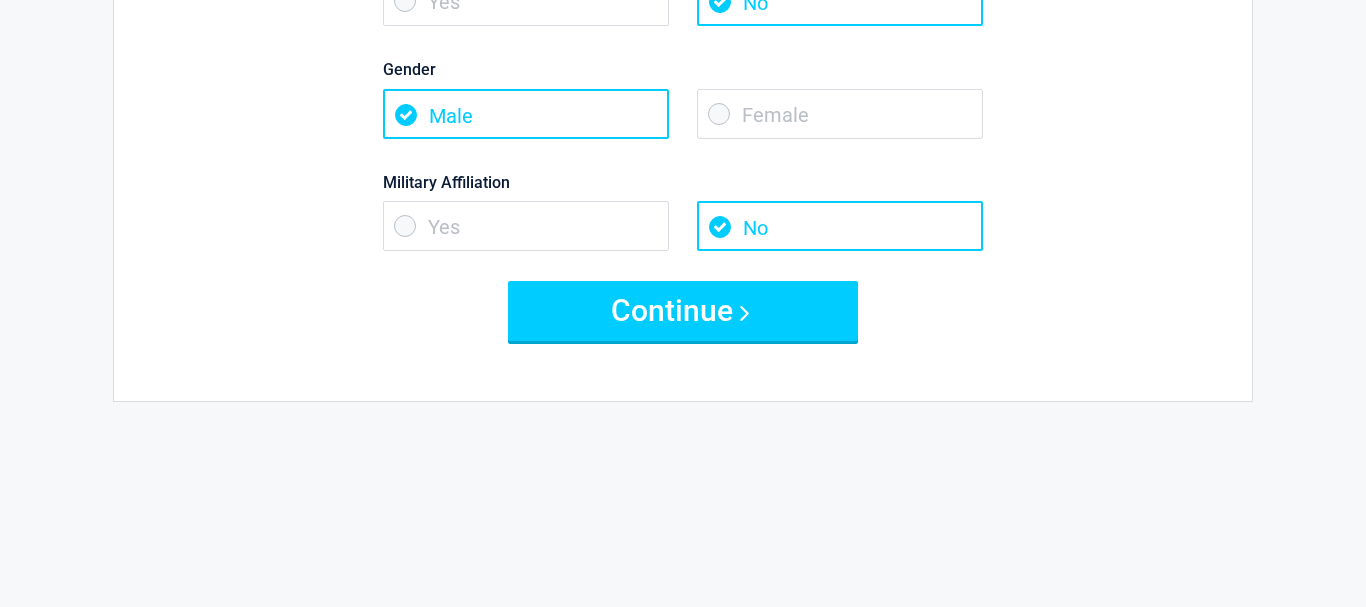 scroll, scrollTop: 459, scrollLeft: 0, axis: vertical 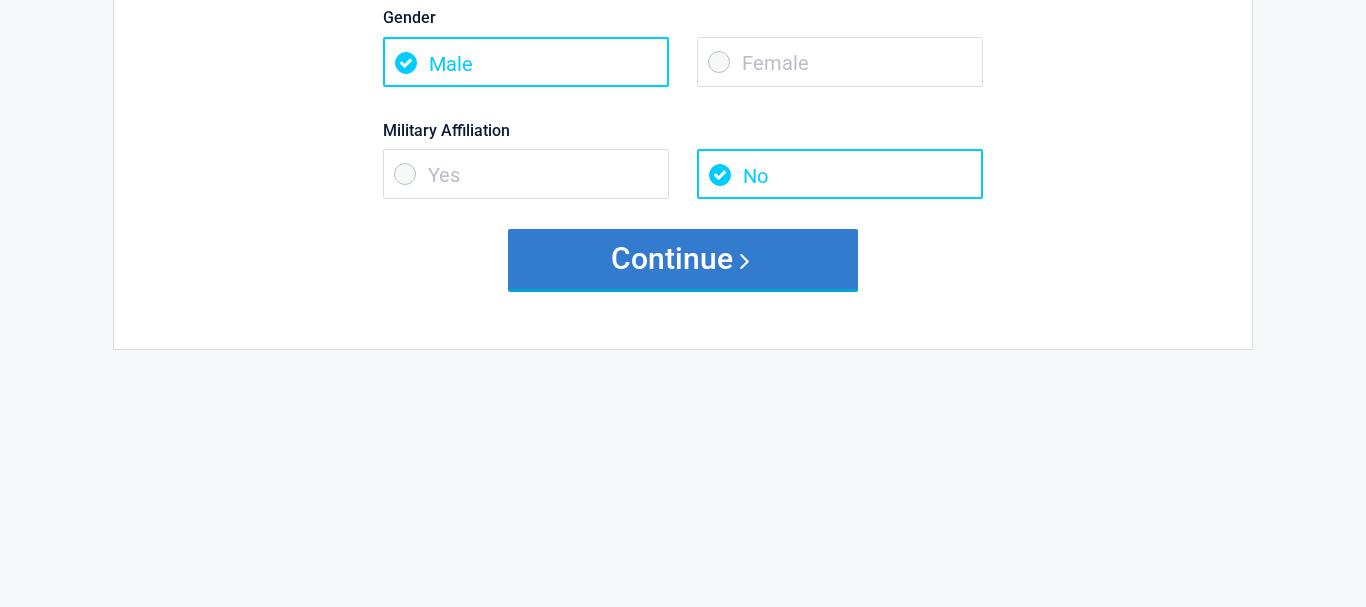 click on "Continue" at bounding box center [683, 259] 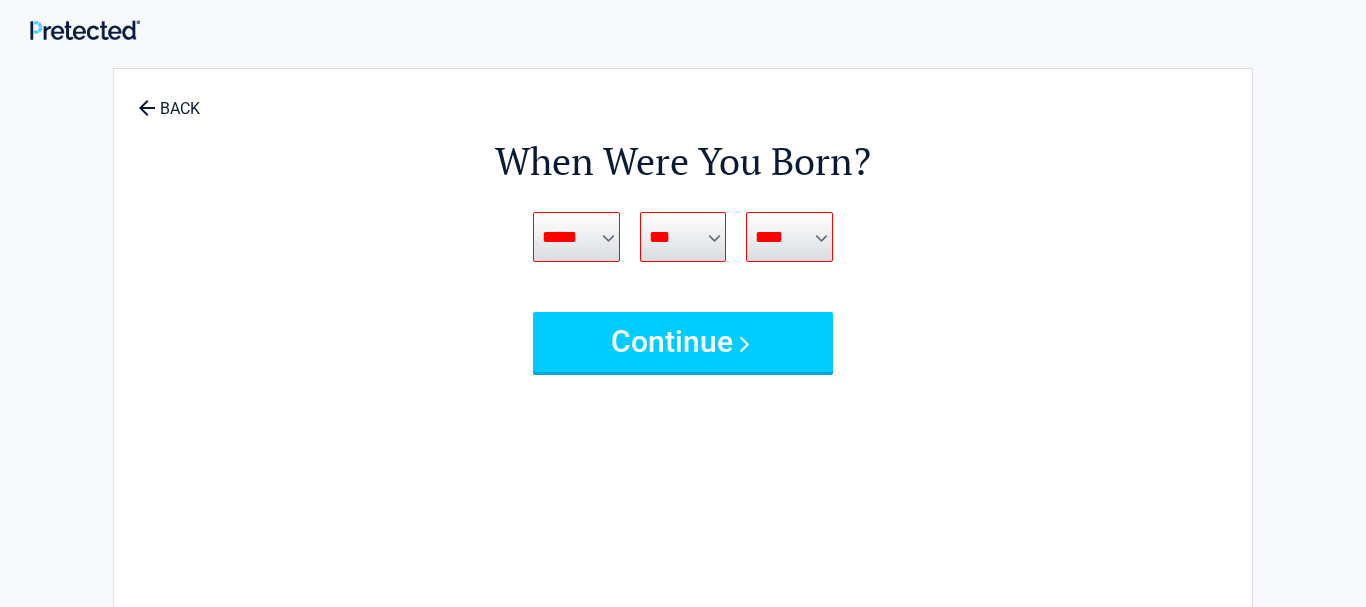 scroll, scrollTop: 0, scrollLeft: 0, axis: both 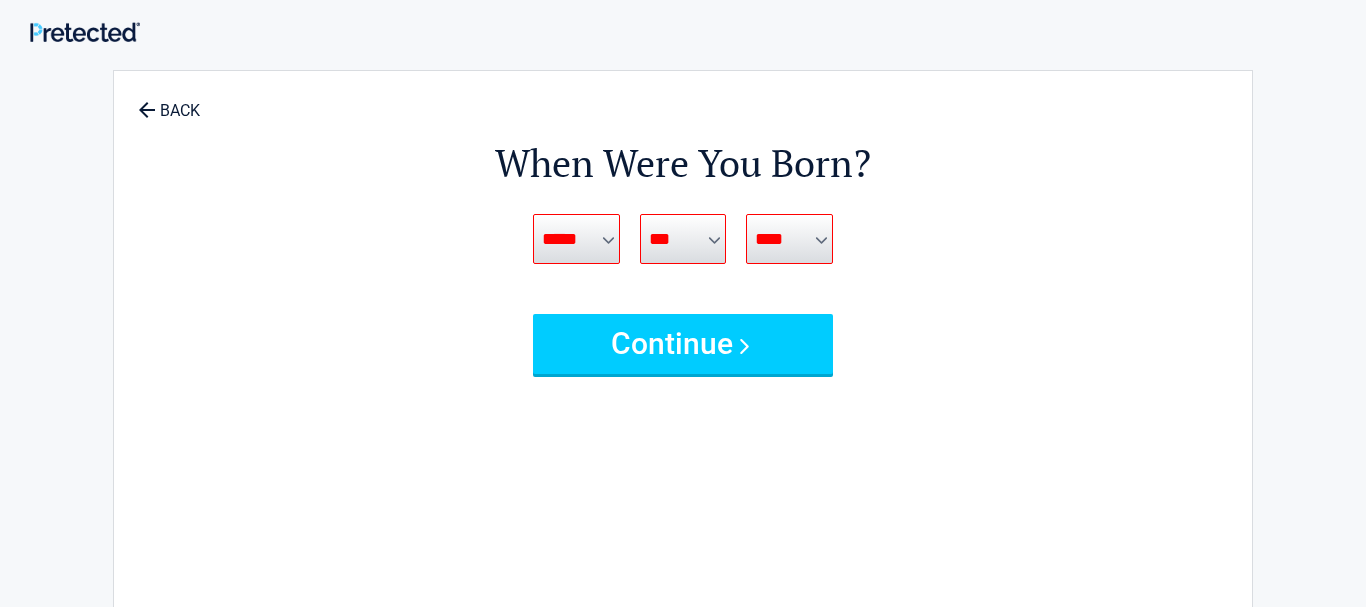 click on "*****
***
***
***
***
***
***
***
***
***
***
***
***" at bounding box center [576, 239] 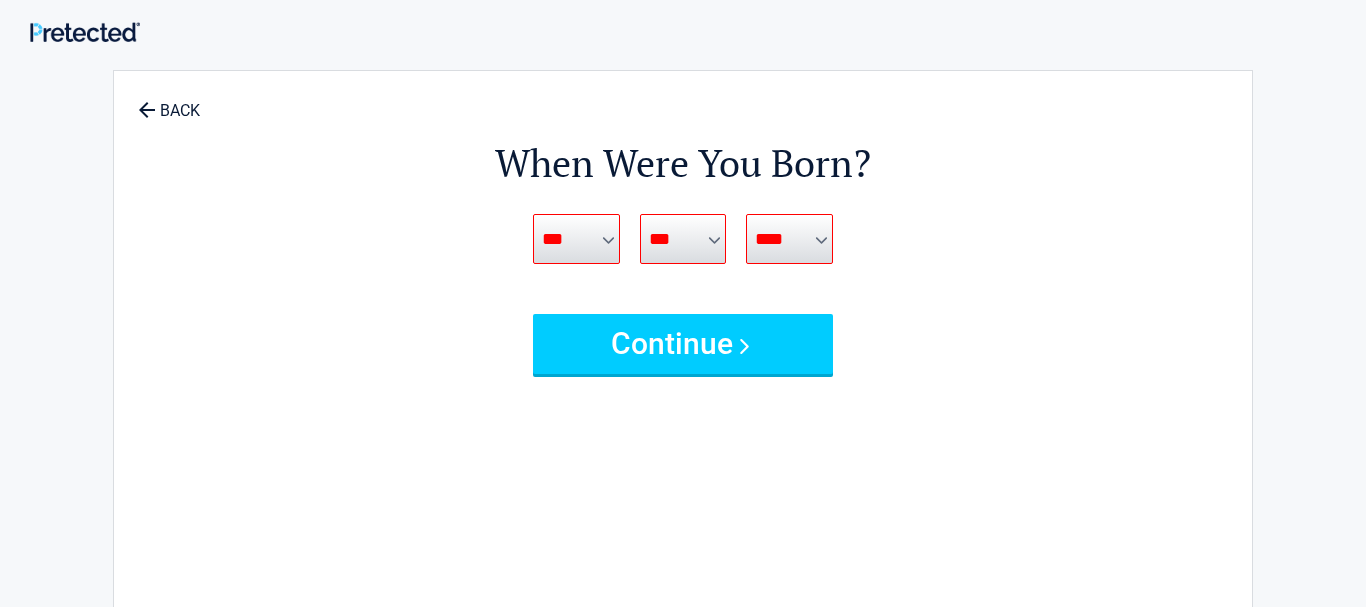 click on "***" at bounding box center [0, 0] 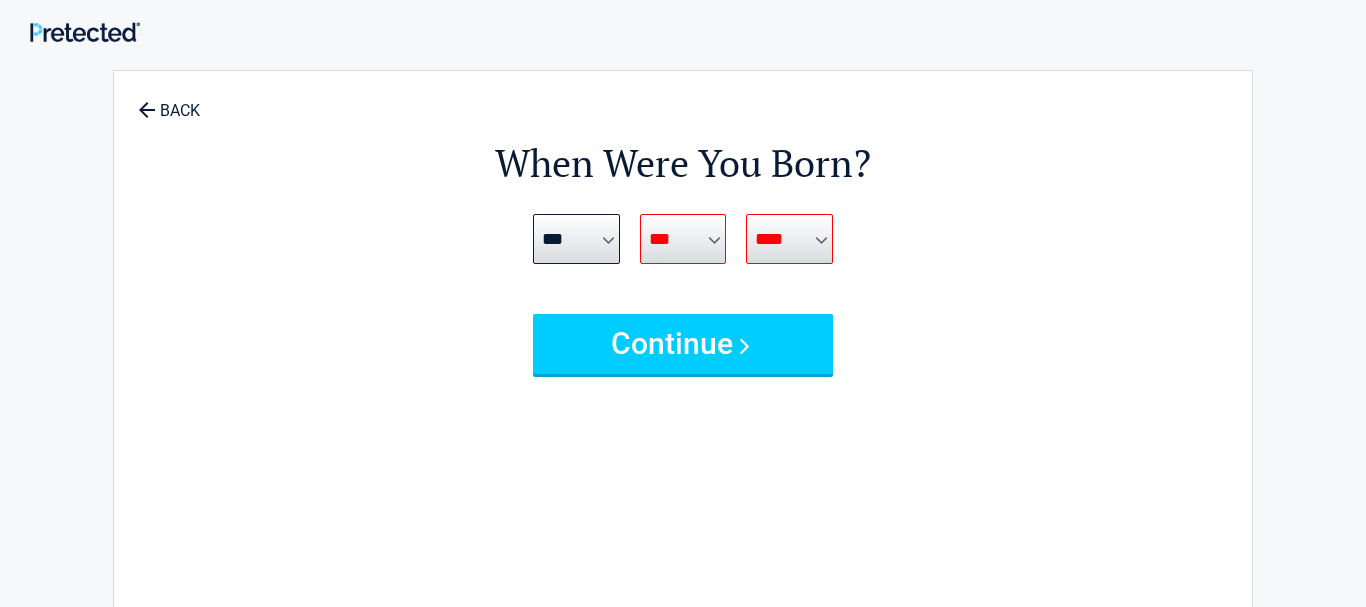 click on "*** * * * * * * * * * ** ** ** ** ** ** ** ** ** ** ** ** ** ** ** ** ** ** ** **" at bounding box center (683, 239) 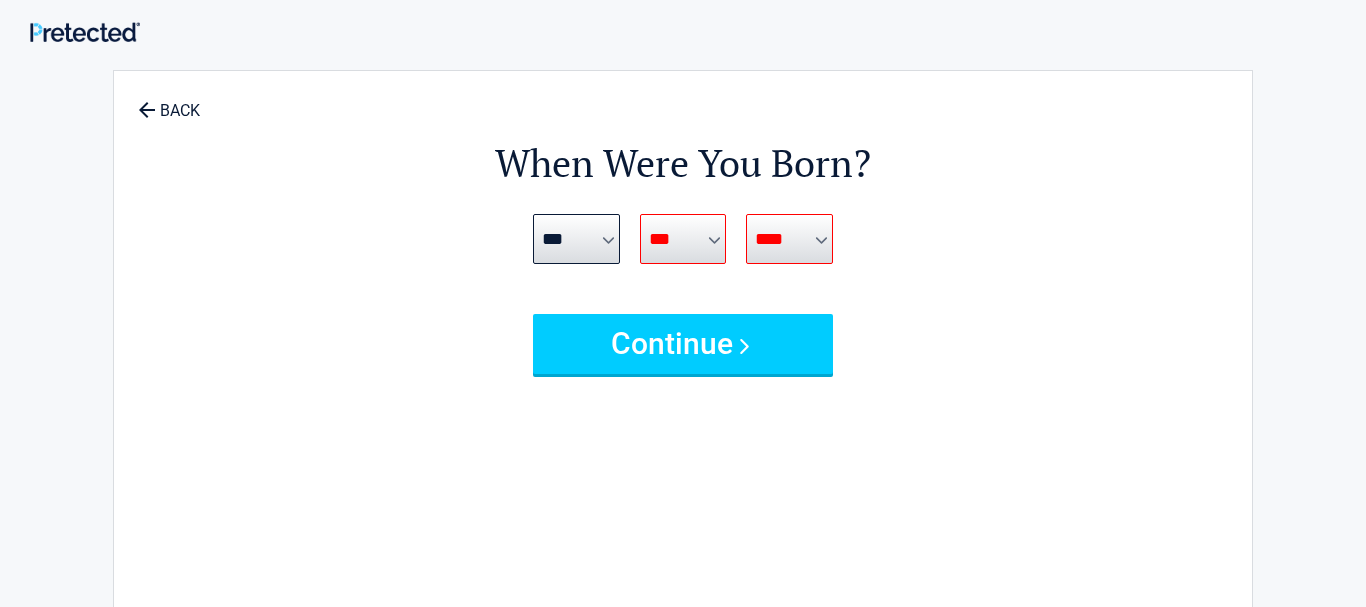 select on "**" 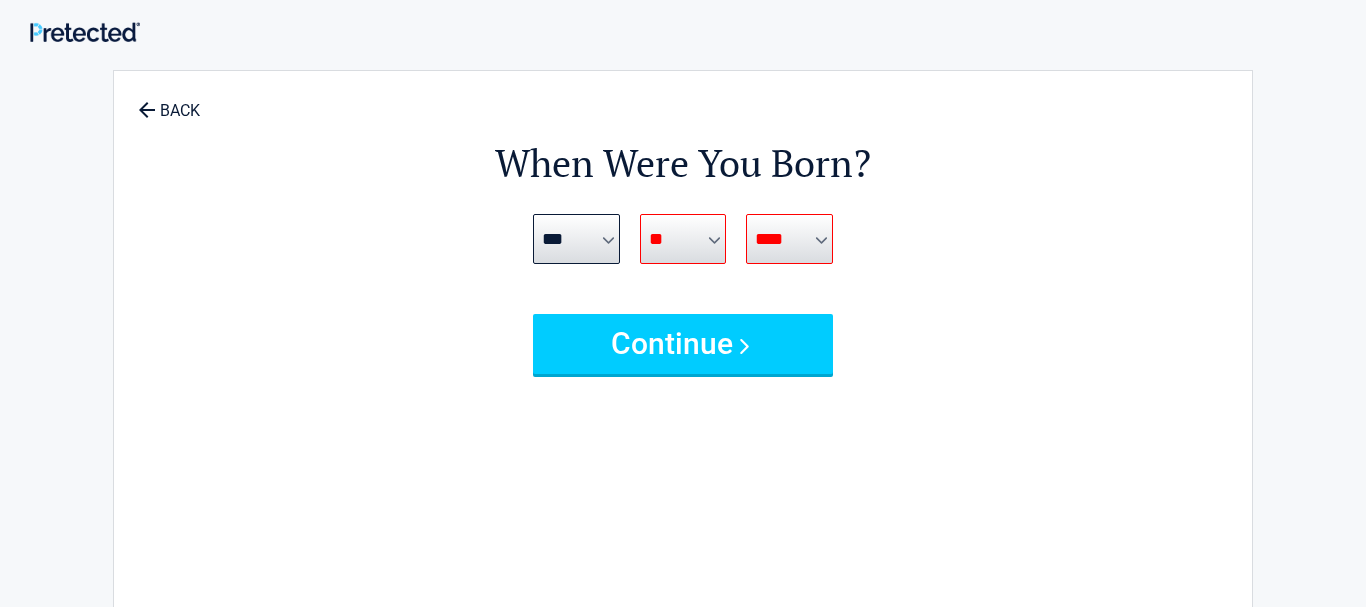 click on "**" at bounding box center (0, 0) 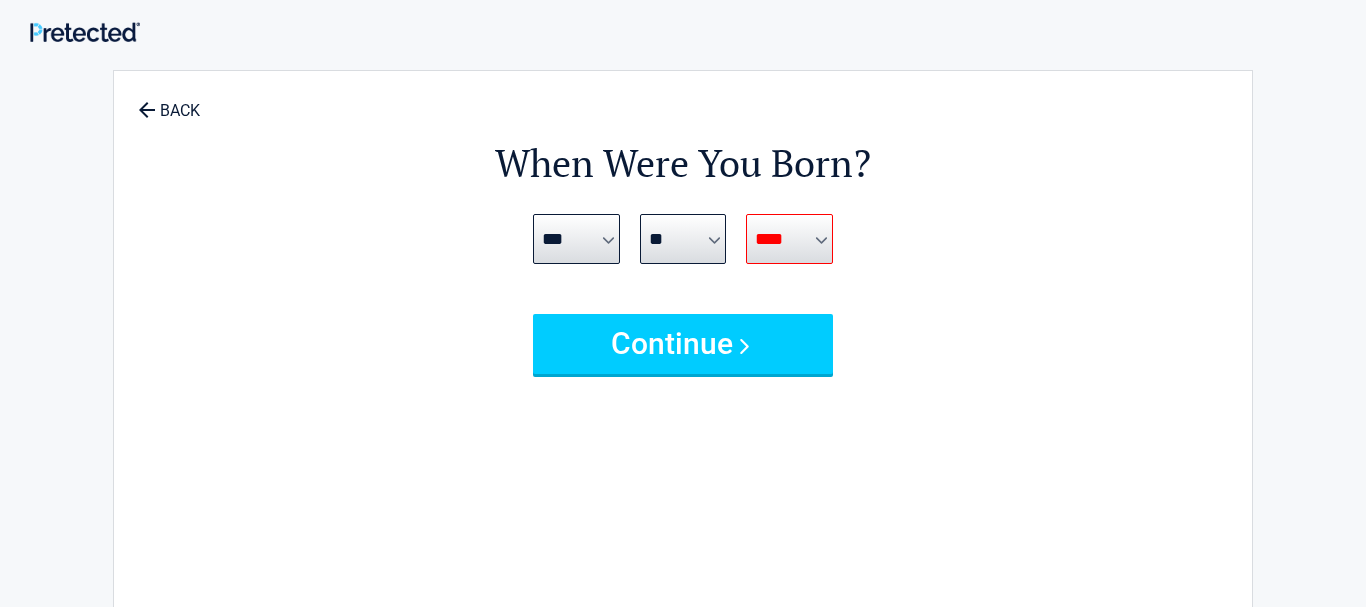 click on "****
****
****
****
****
****
****
****
****
****
****
****
****
****
****
****
****
****
****
****
****
****
****
****
****
****
****
****
****
****
****
****
****
****
****
****
****
****
****
****
****
****
****
****
****
****
****
****
****
****
****
****
****
****
****
****
****
****
****
****
****
****
****
****" at bounding box center (789, 239) 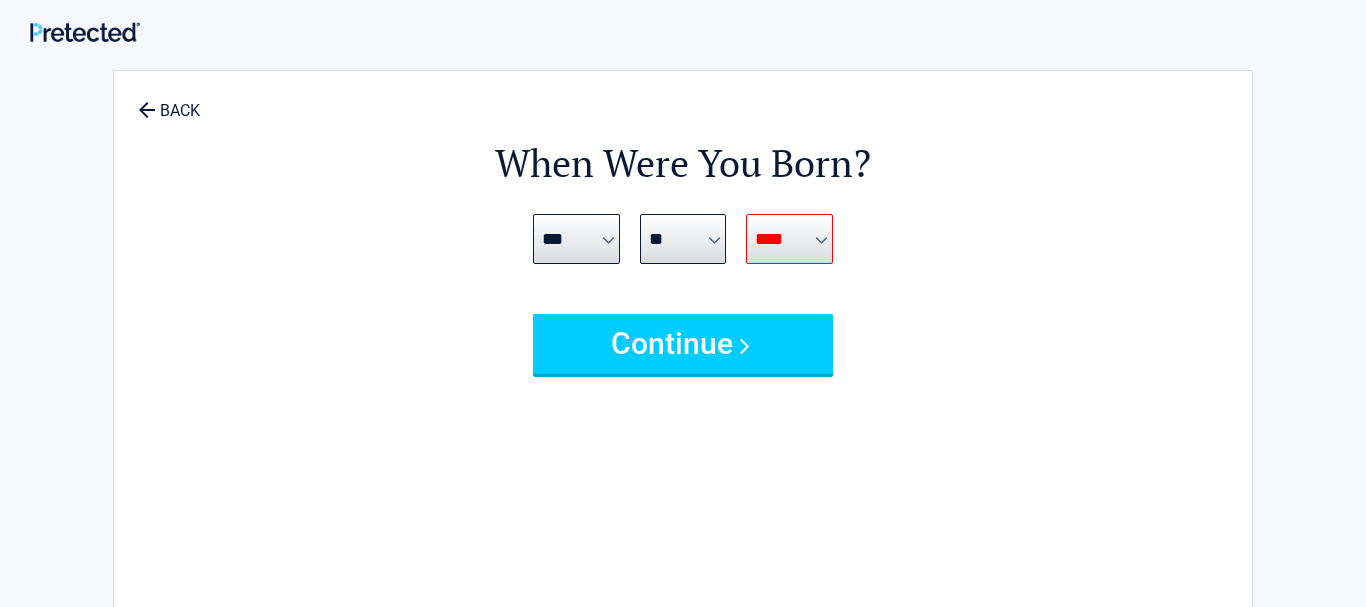 select on "****" 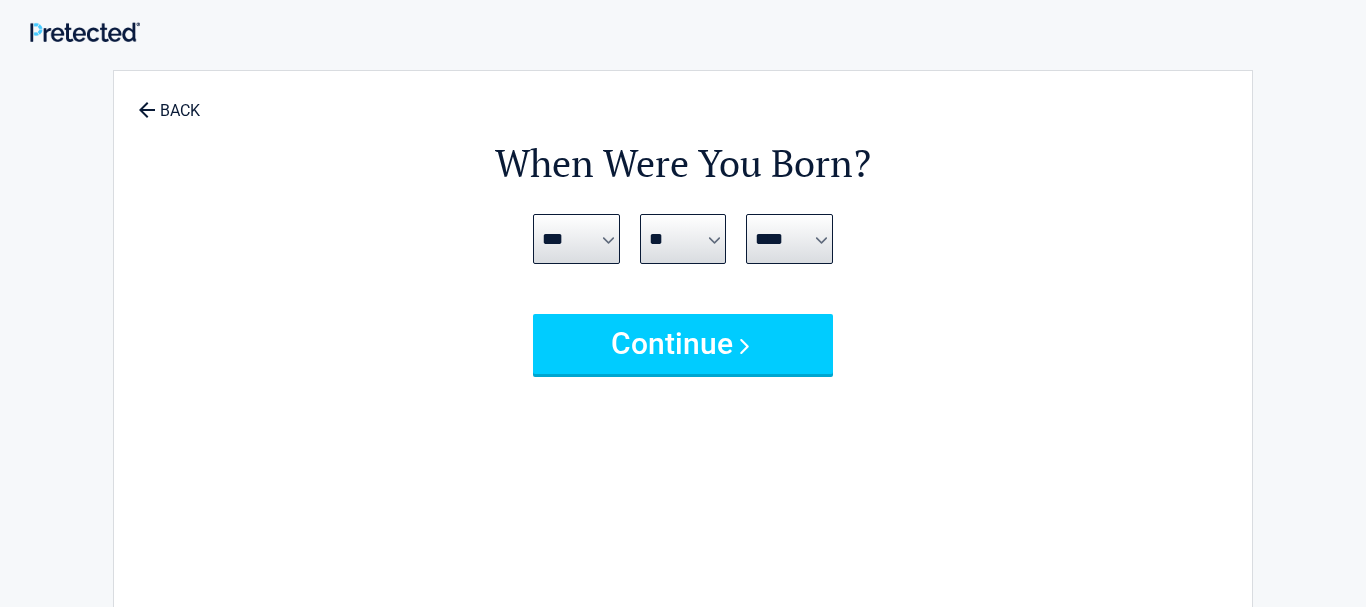 click on "****
****
****
****
****
****
****
****
****
****
****
****
****
****
****
****
****
****
****
****
****
****
****
****
****
****
****
****
****
****
****
****
****
****
****
****
****
****
****
****
****
****
****
****
****
****
****
****
****
****
****
****
****
****
****
****
****
****
****
****
****
****
****
****" at bounding box center (789, 239) 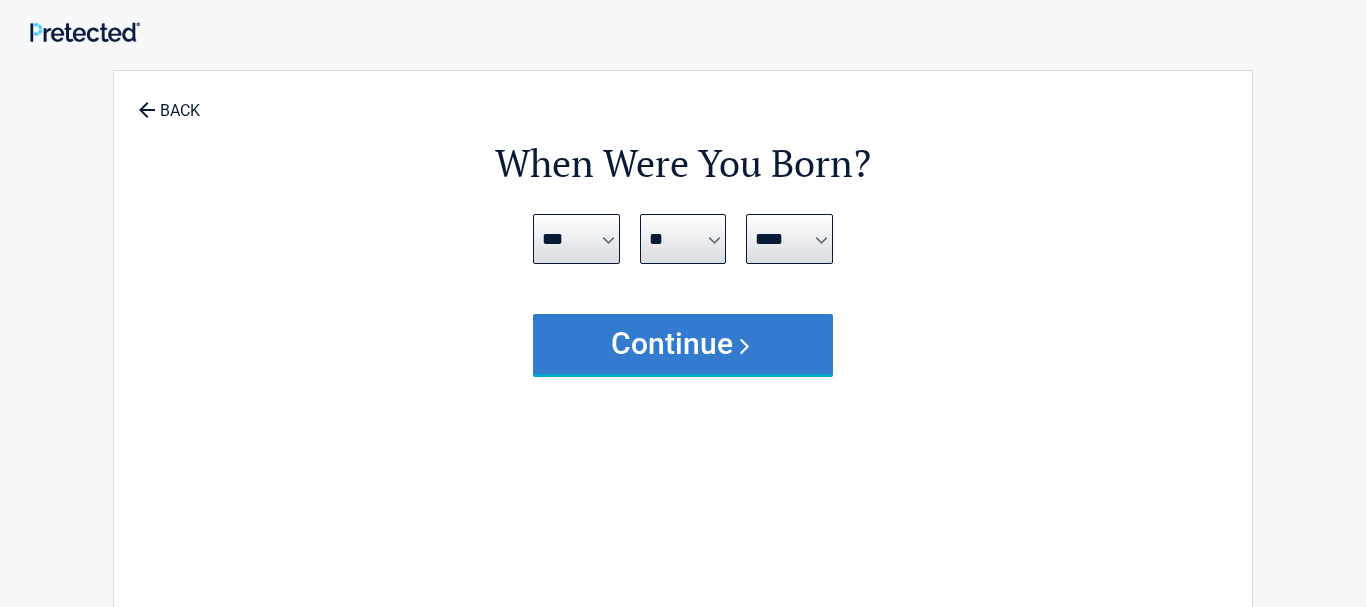 click on "Continue" at bounding box center (683, 344) 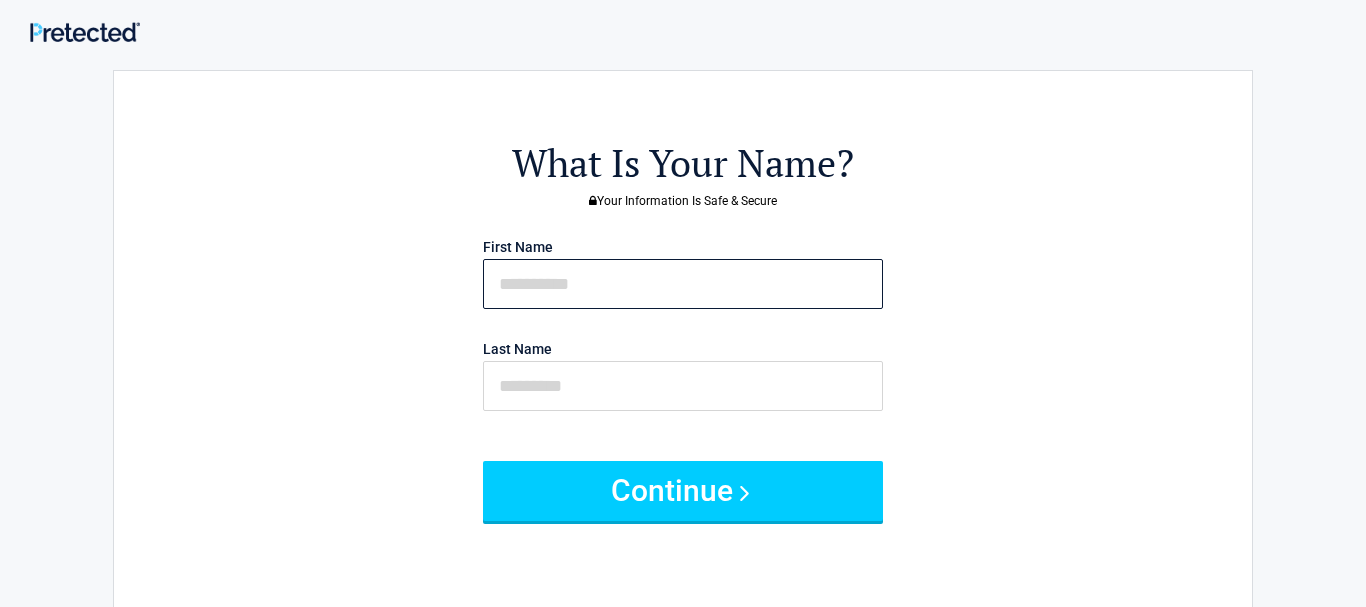click at bounding box center [683, 284] 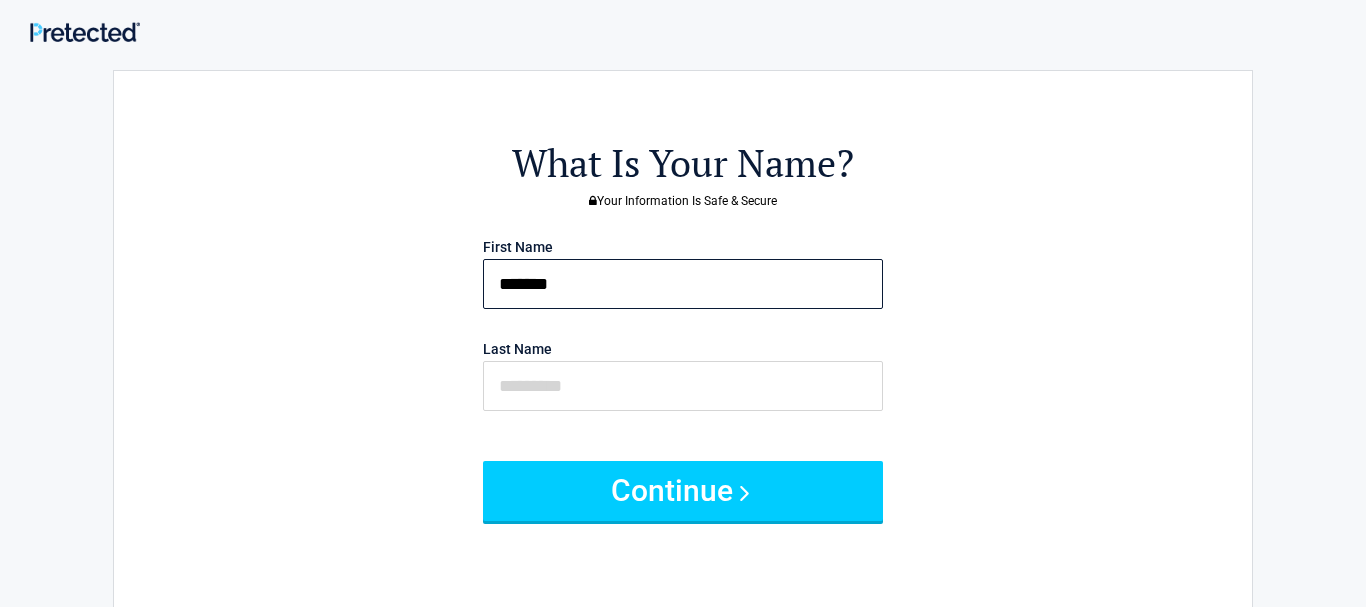 type on "*******" 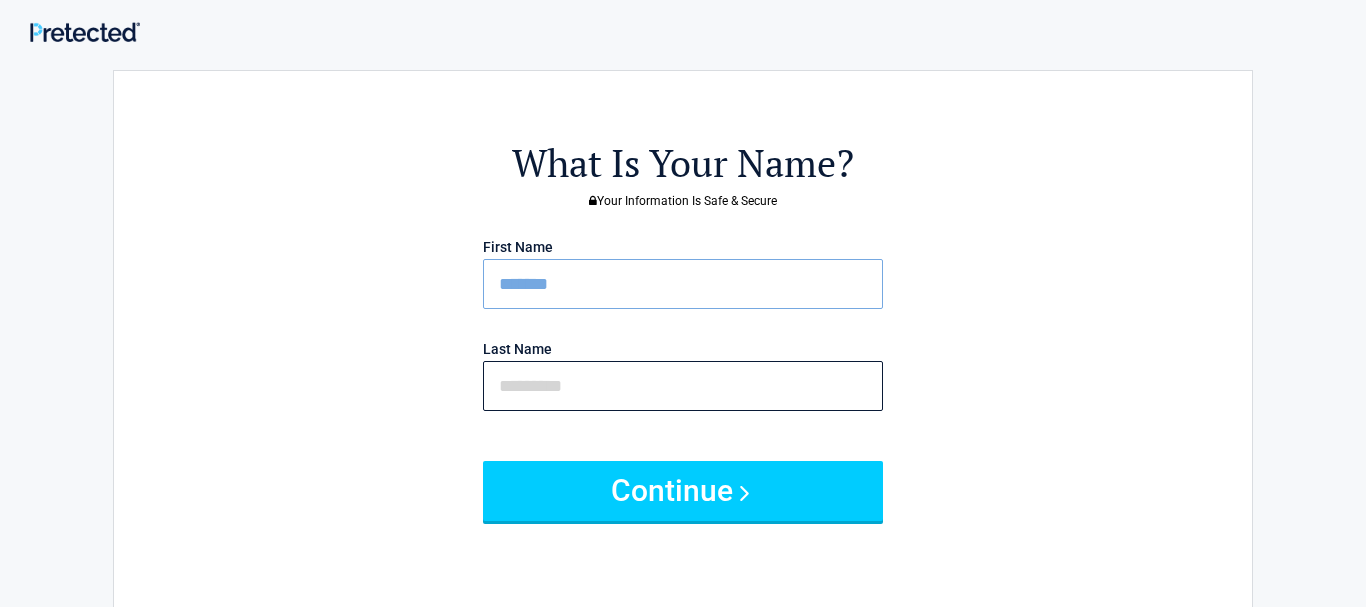 click at bounding box center [683, 386] 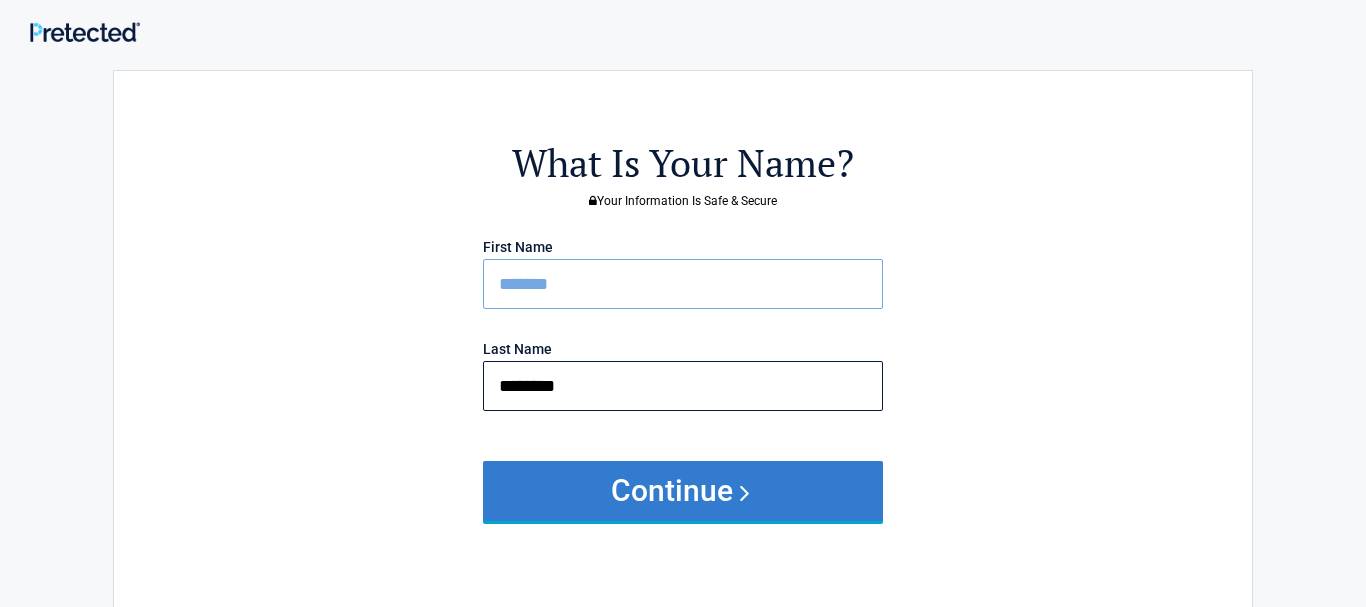 type on "********" 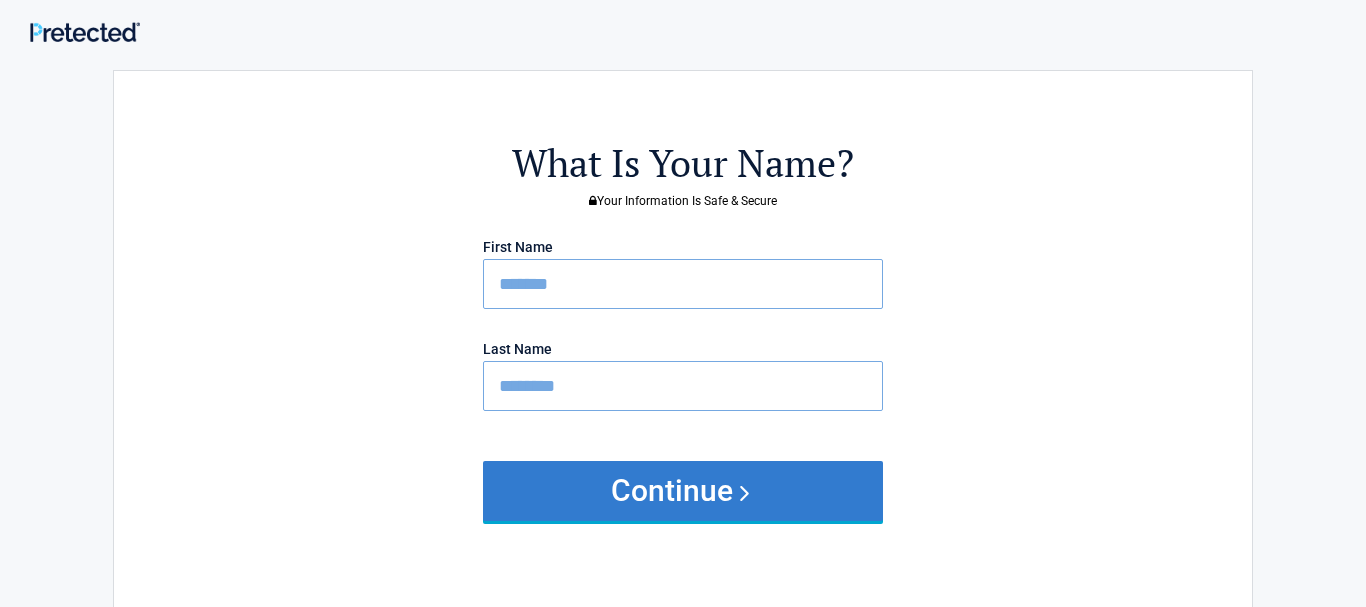 click on "Continue" at bounding box center (683, 491) 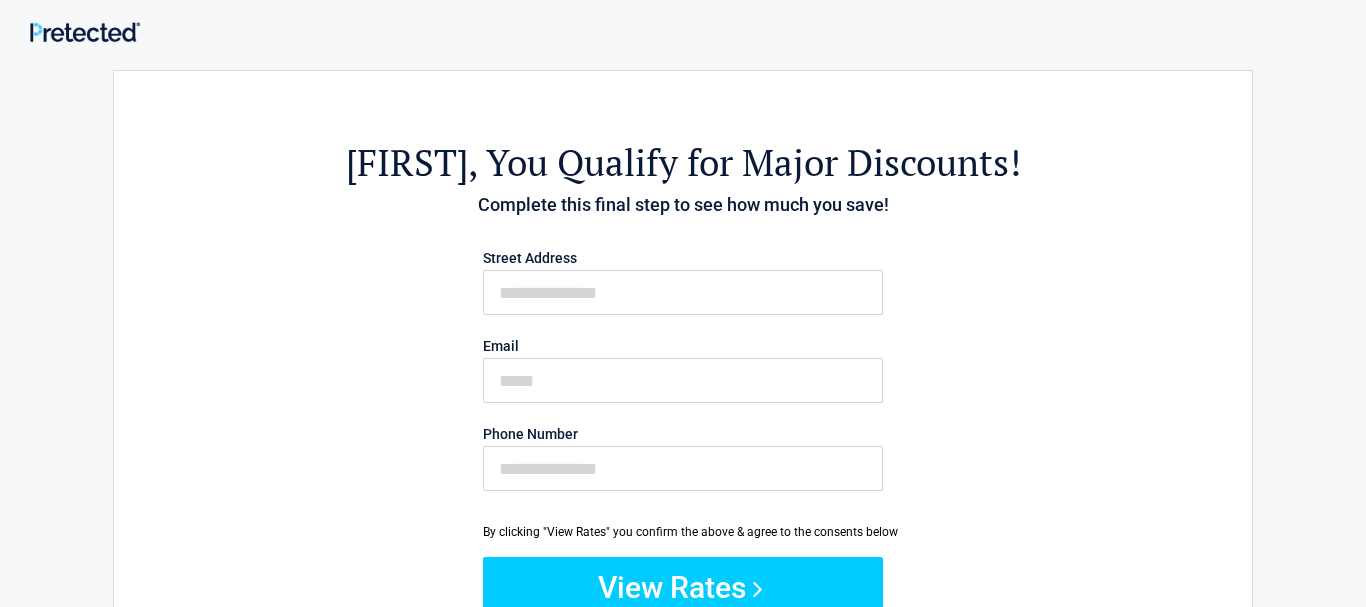 click on "Street Address" at bounding box center (683, 279) 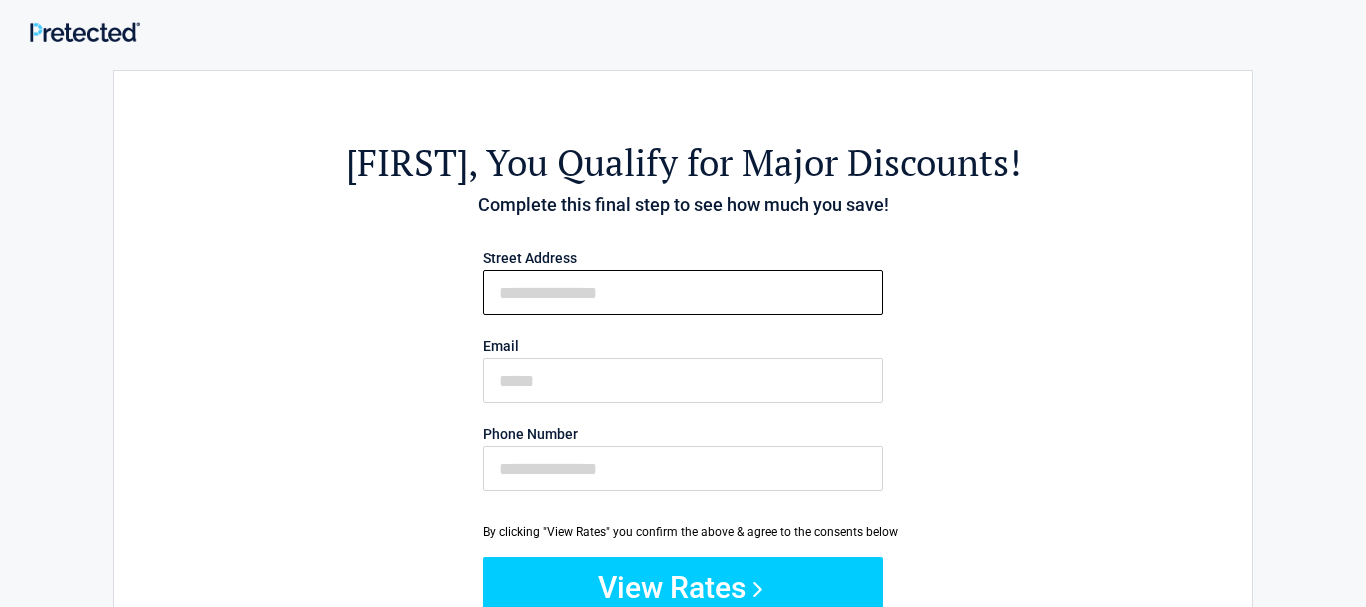 click on "First Name" at bounding box center (683, 292) 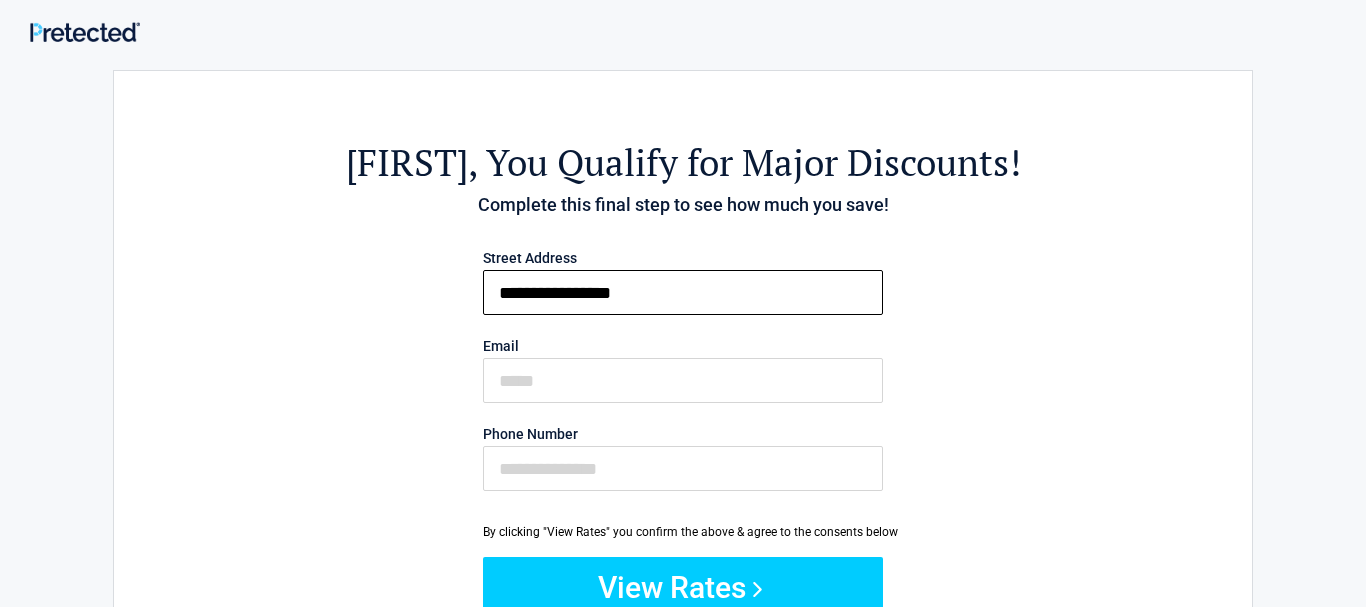 type on "**********" 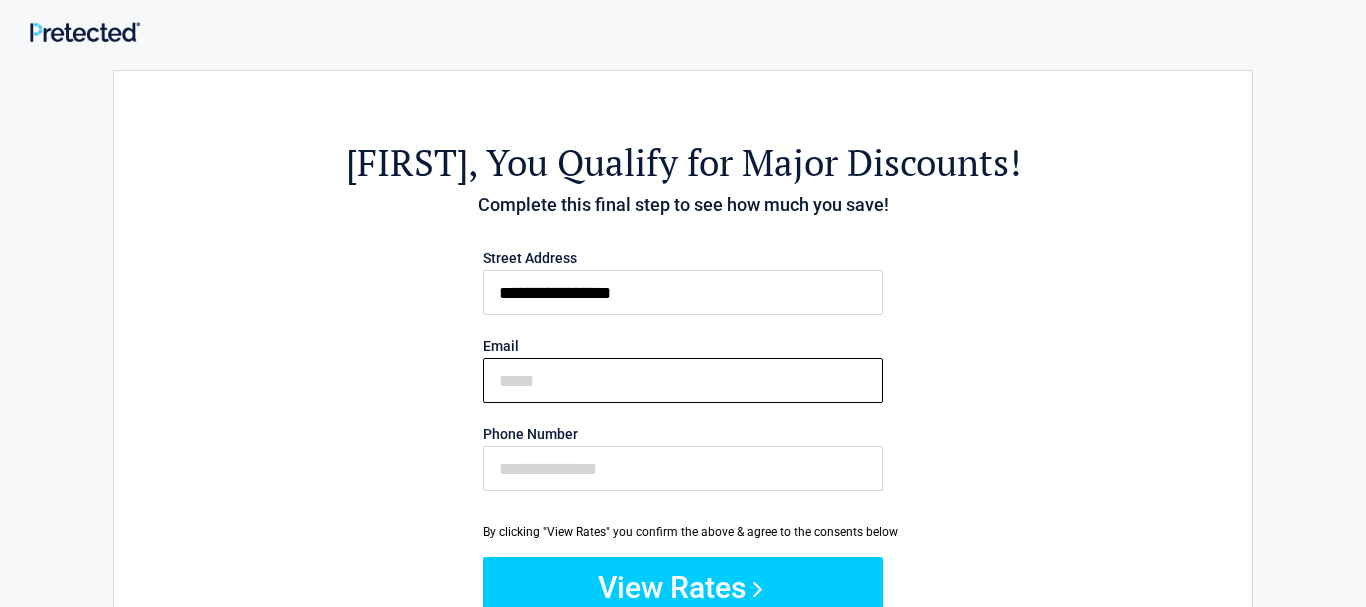 click on "Email" at bounding box center [683, 380] 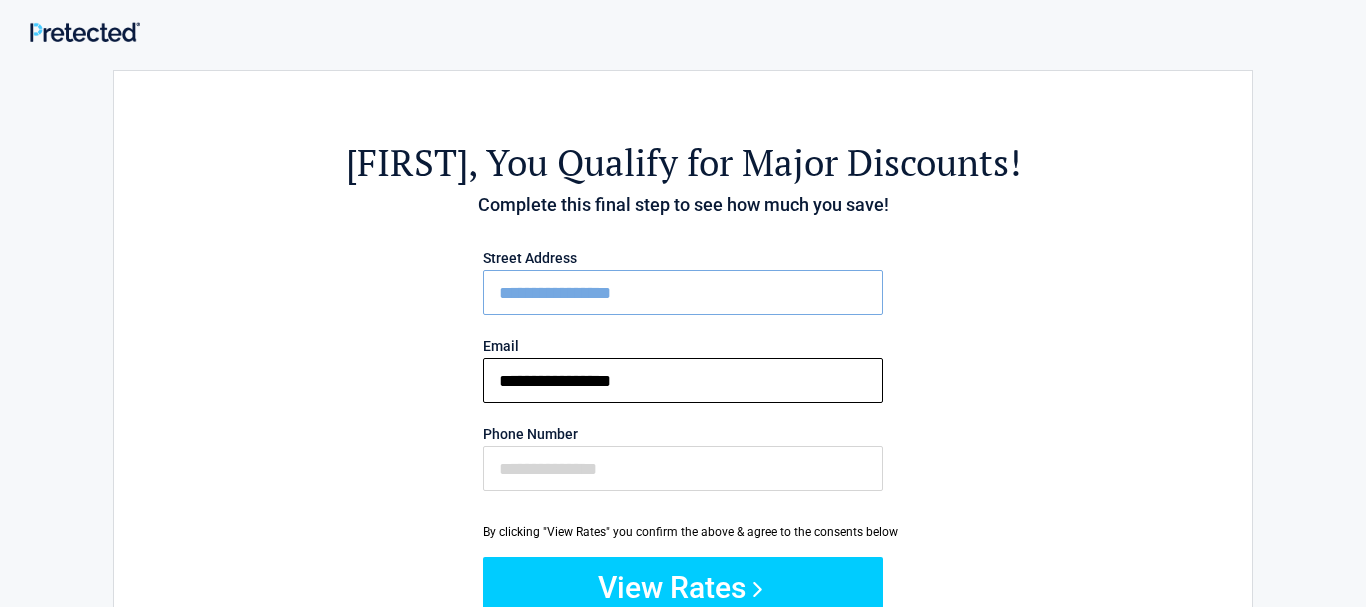 type on "**********" 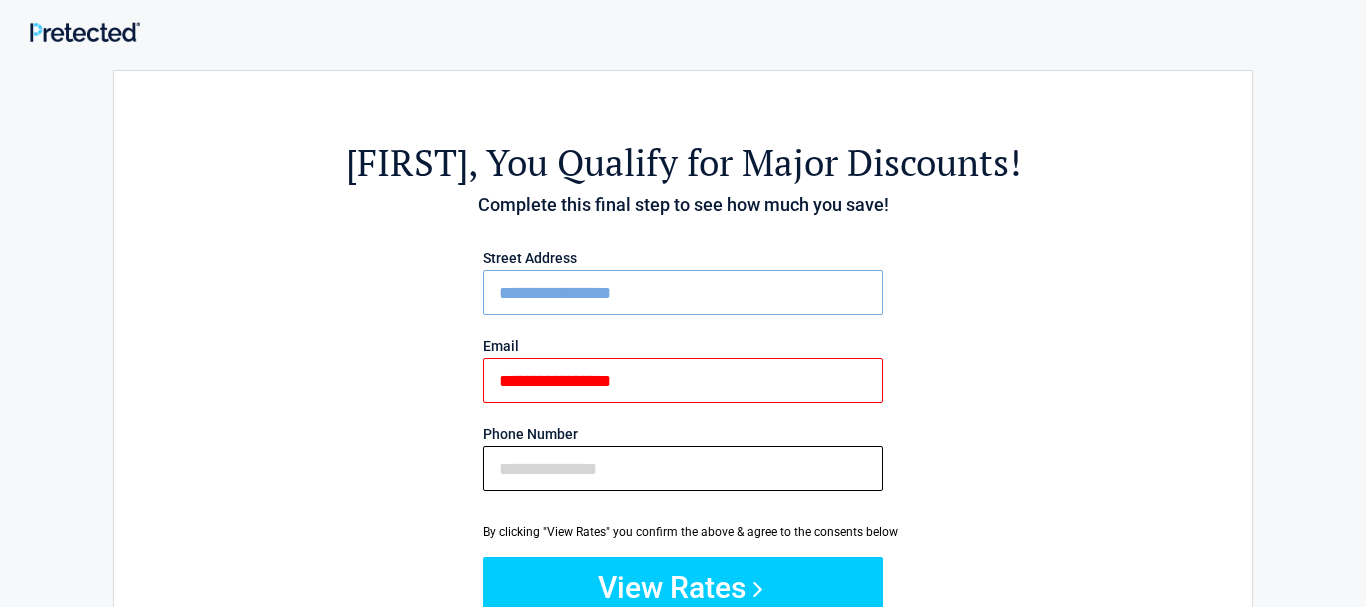 click on "Phone Number" at bounding box center [683, 468] 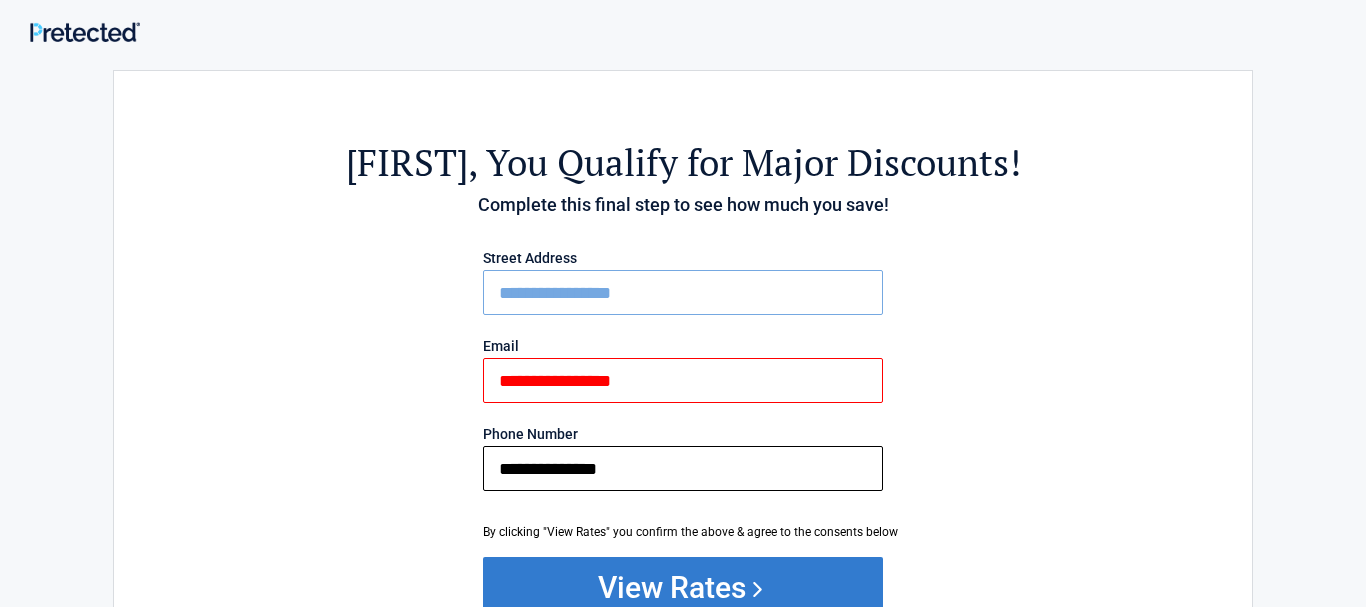 type on "**********" 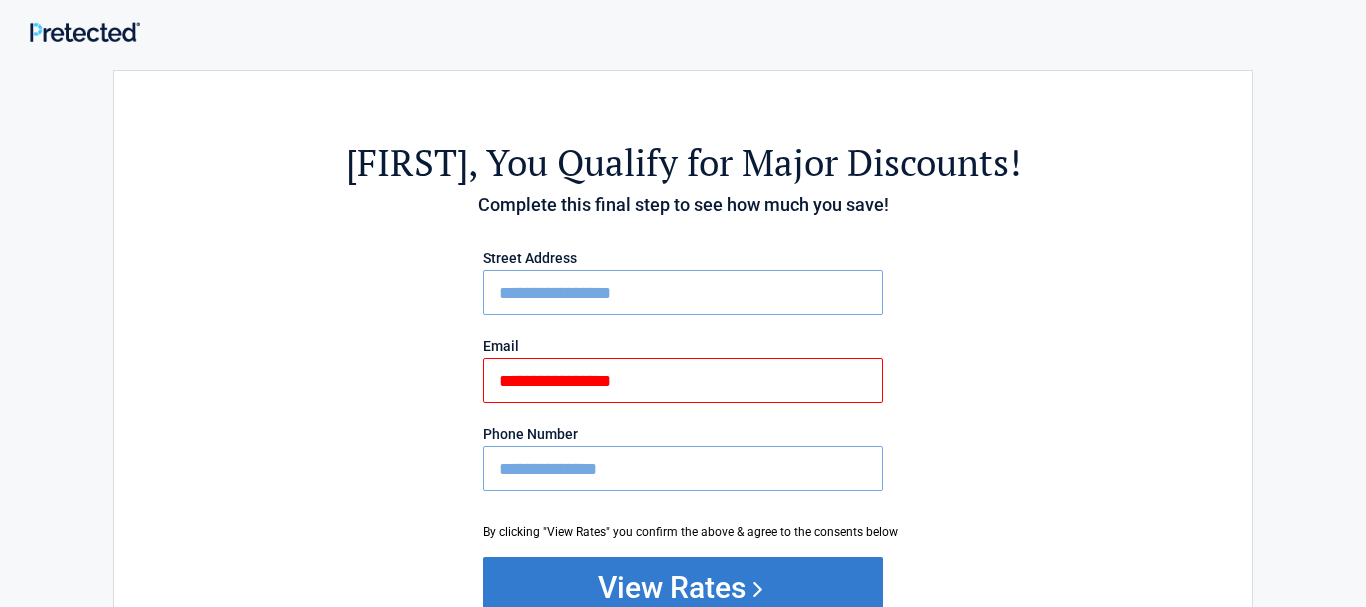 click on "View Rates" at bounding box center (683, 587) 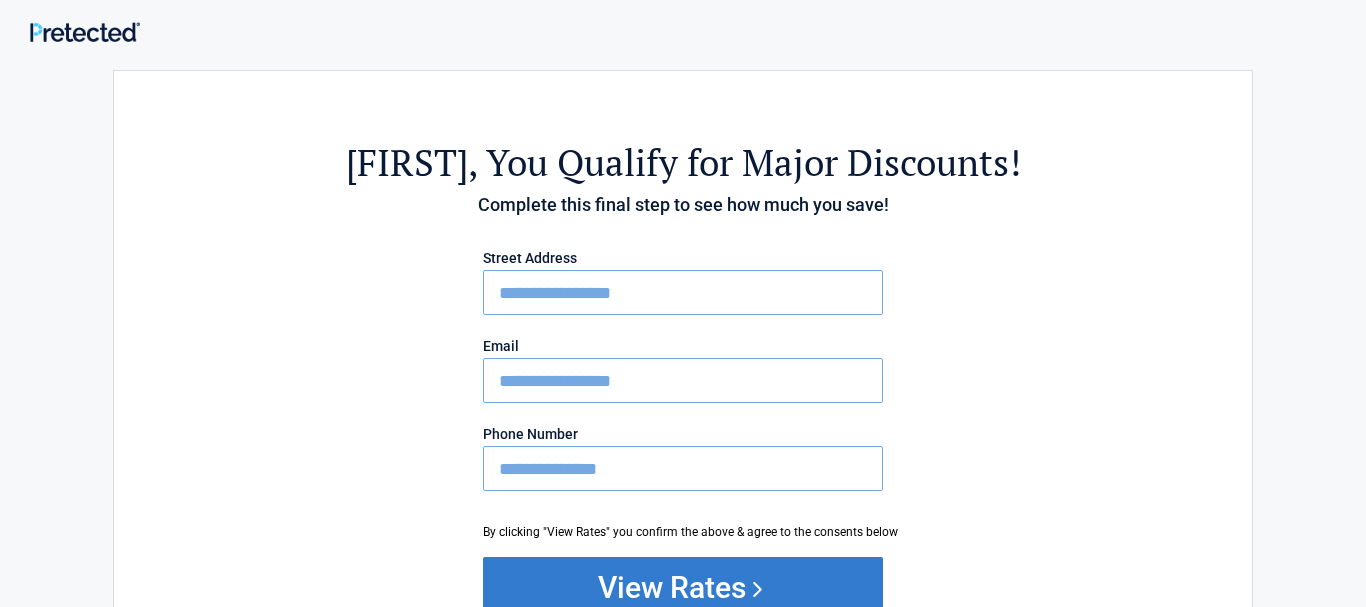 type on "**********" 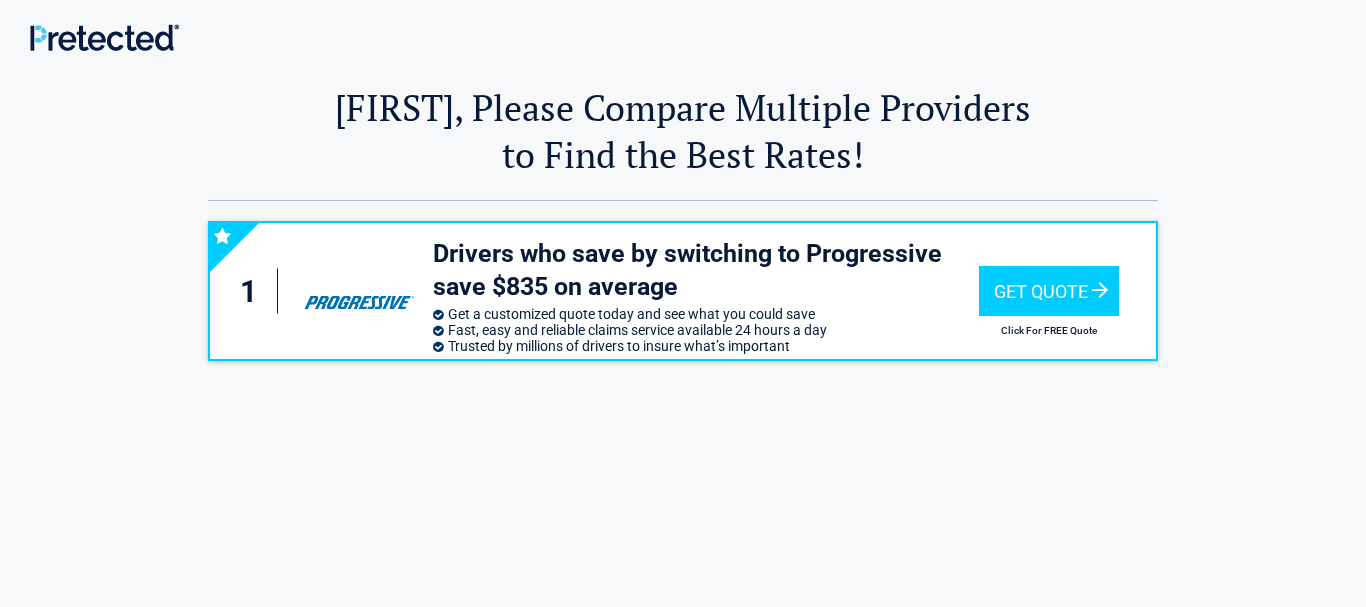 scroll, scrollTop: 0, scrollLeft: 0, axis: both 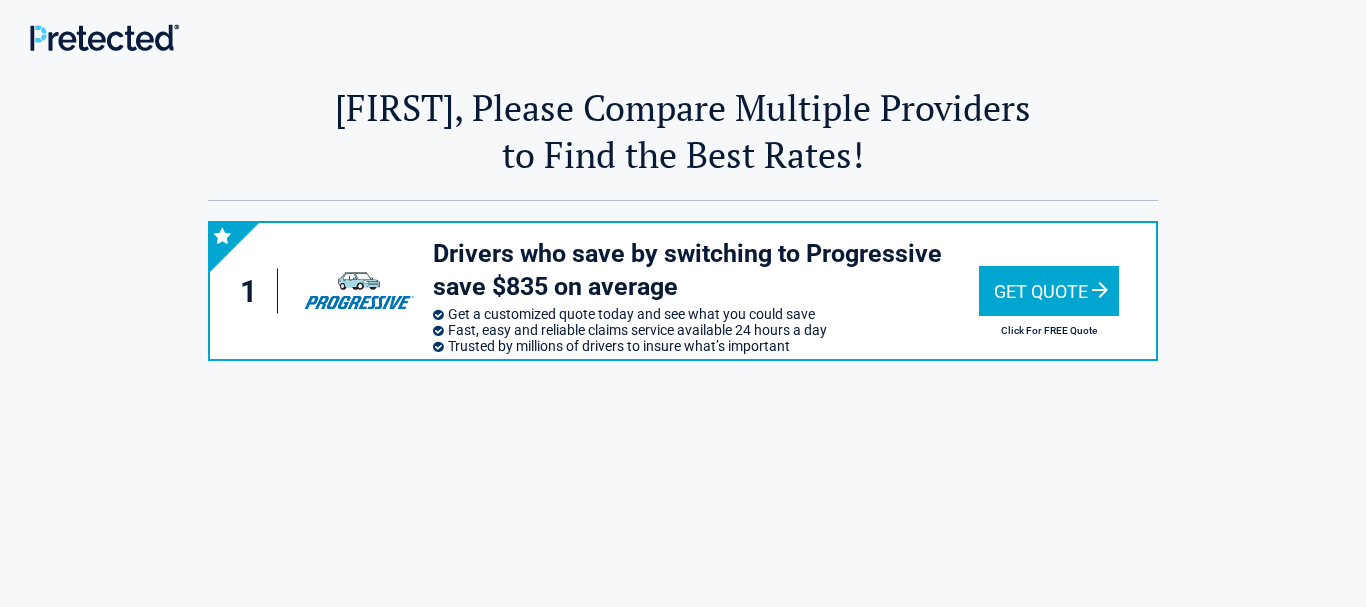 click on "Get Quote" at bounding box center [1049, 291] 